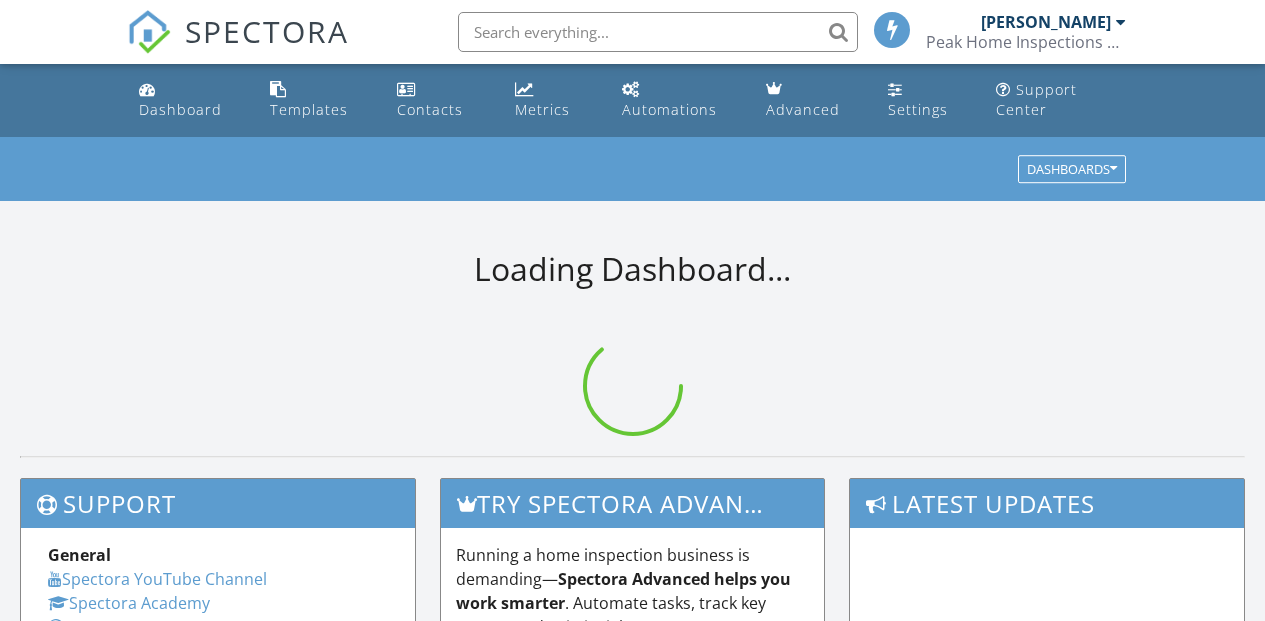 scroll, scrollTop: 0, scrollLeft: 0, axis: both 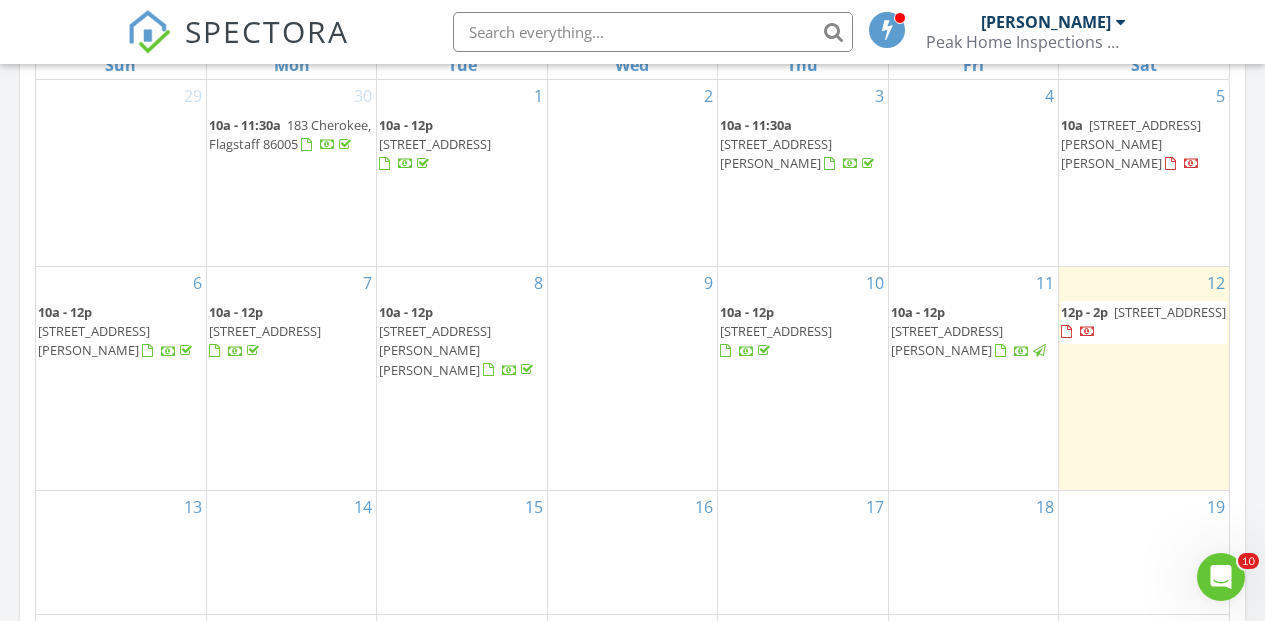 click on "17425 Sequoia Dr, Munds Park 86017" at bounding box center (265, 331) 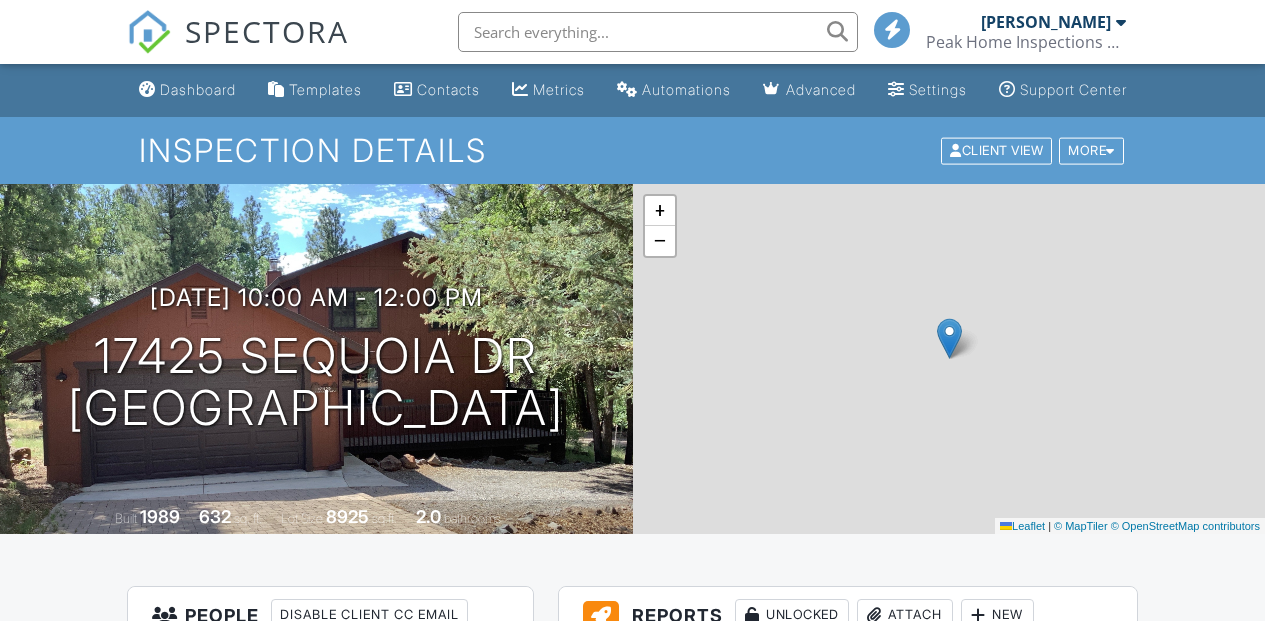 scroll, scrollTop: 700, scrollLeft: 0, axis: vertical 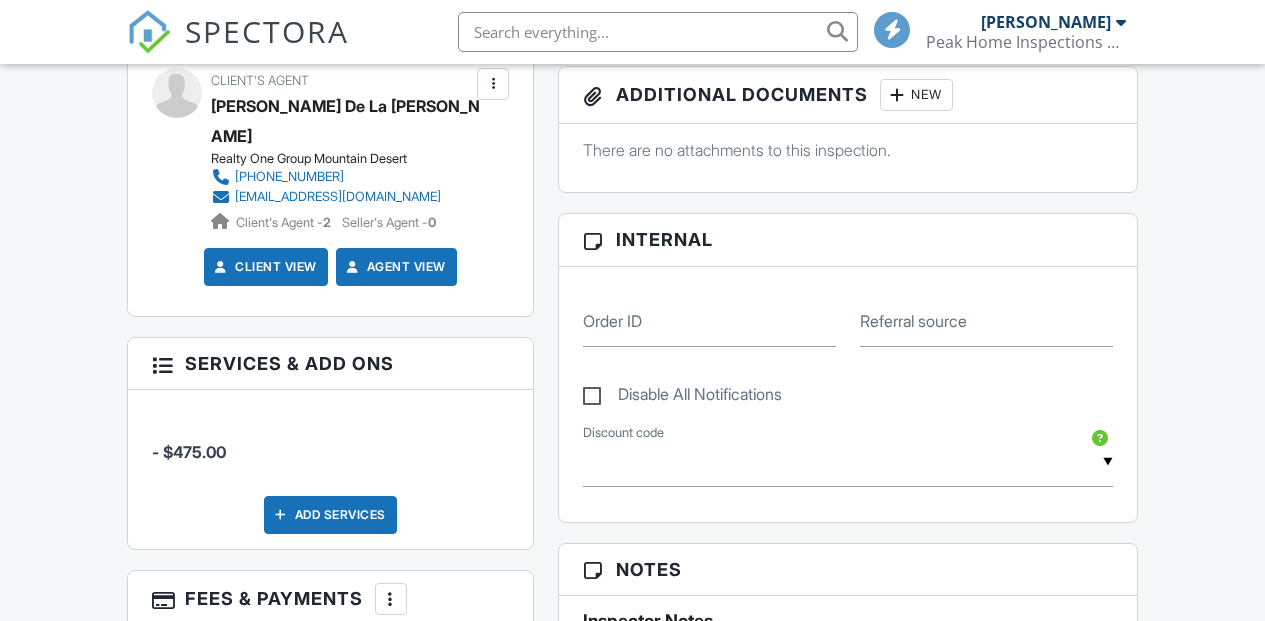 click on "Add Services" at bounding box center (330, 515) 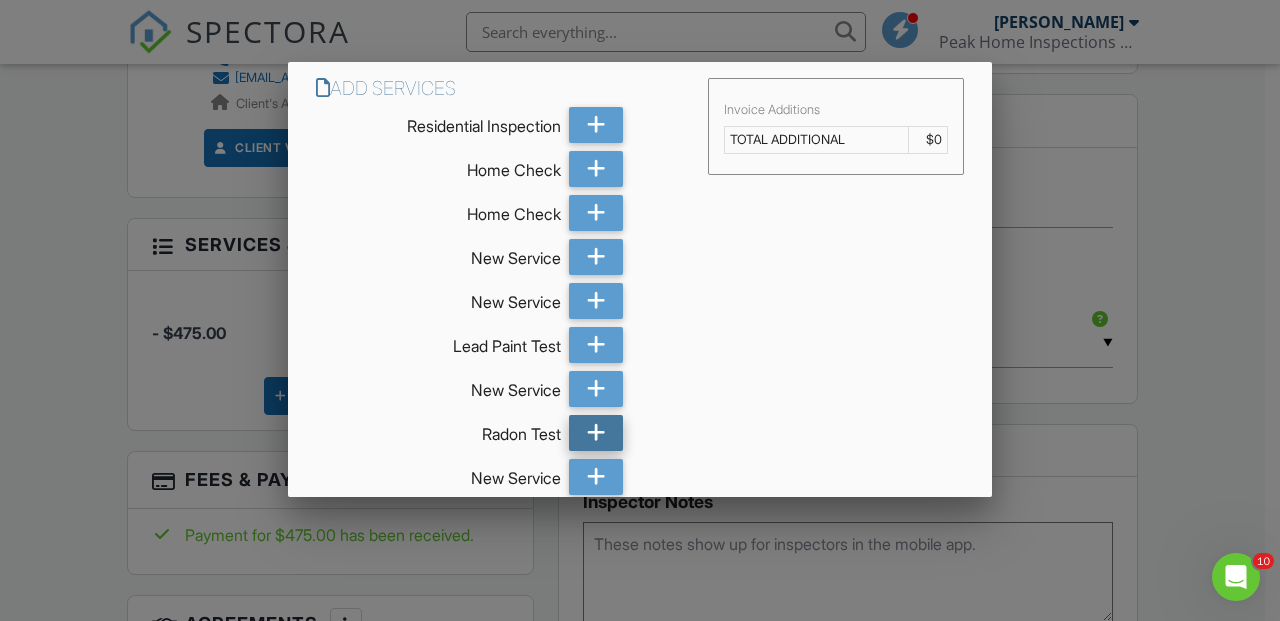 scroll, scrollTop: 0, scrollLeft: 0, axis: both 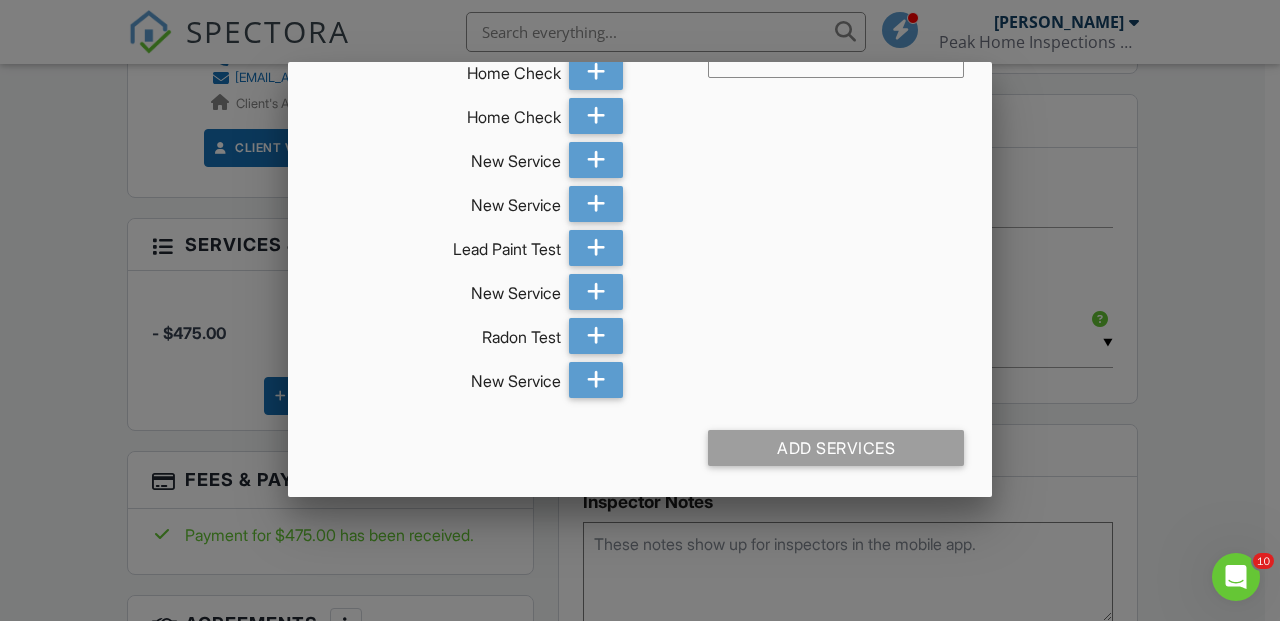 drag, startPoint x: 586, startPoint y: 380, endPoint x: 656, endPoint y: 399, distance: 72.53275 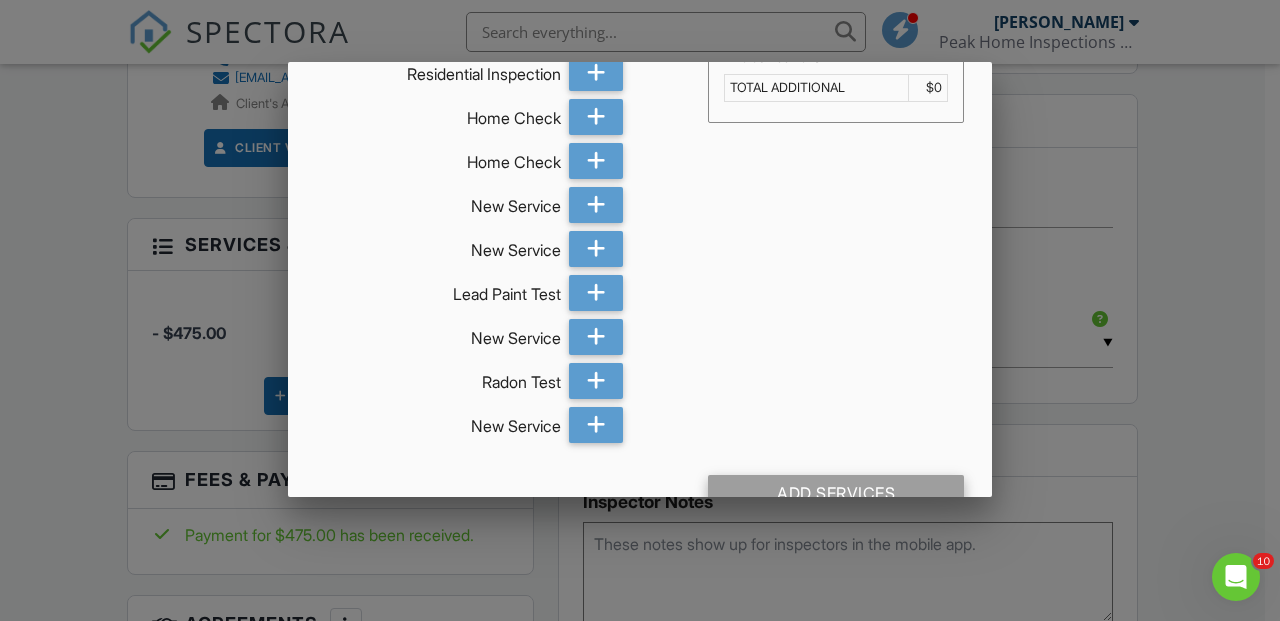 scroll, scrollTop: 97, scrollLeft: 0, axis: vertical 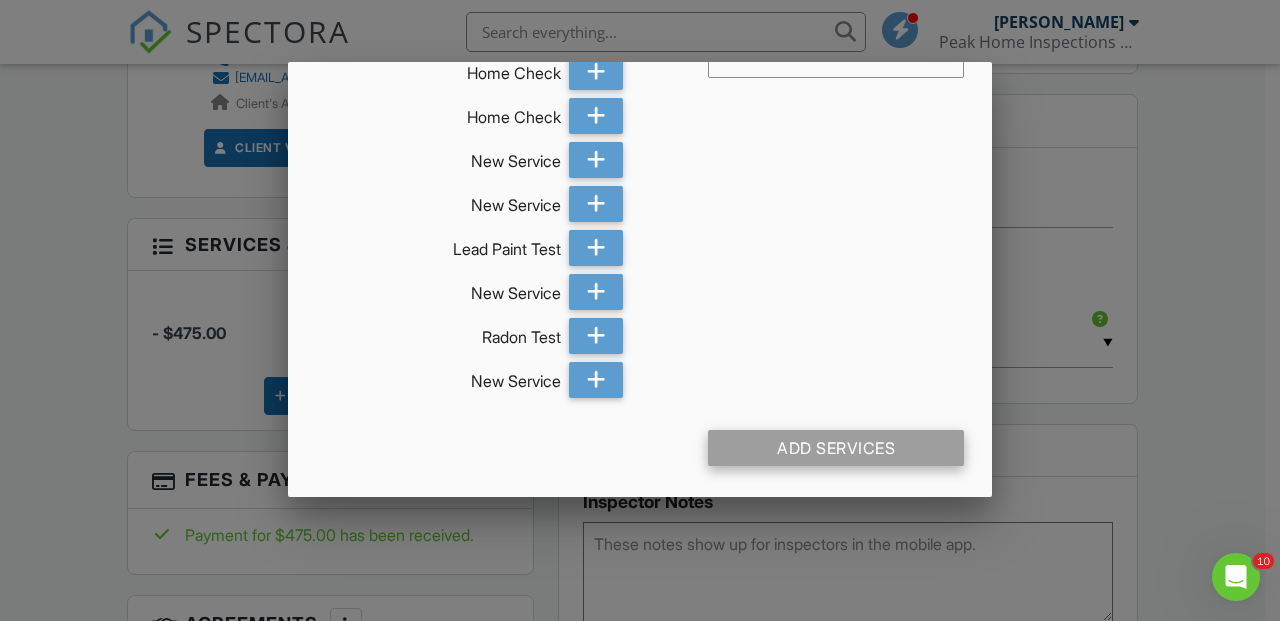 click on "Add Services" at bounding box center [836, 448] 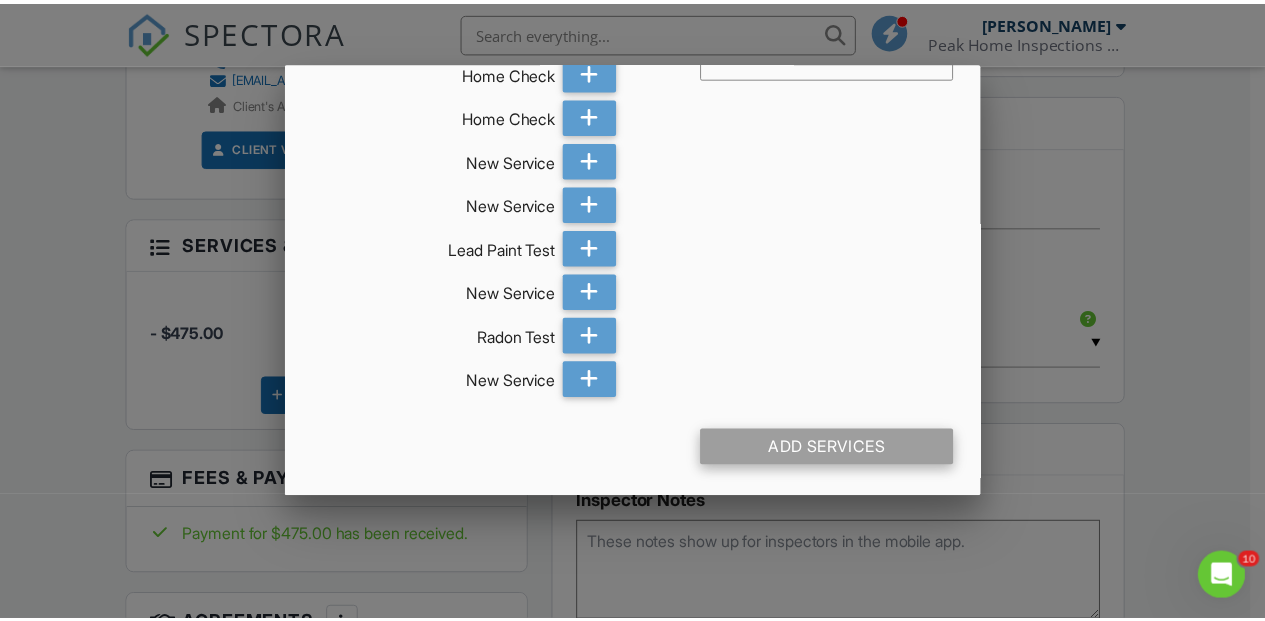 scroll, scrollTop: 0, scrollLeft: 0, axis: both 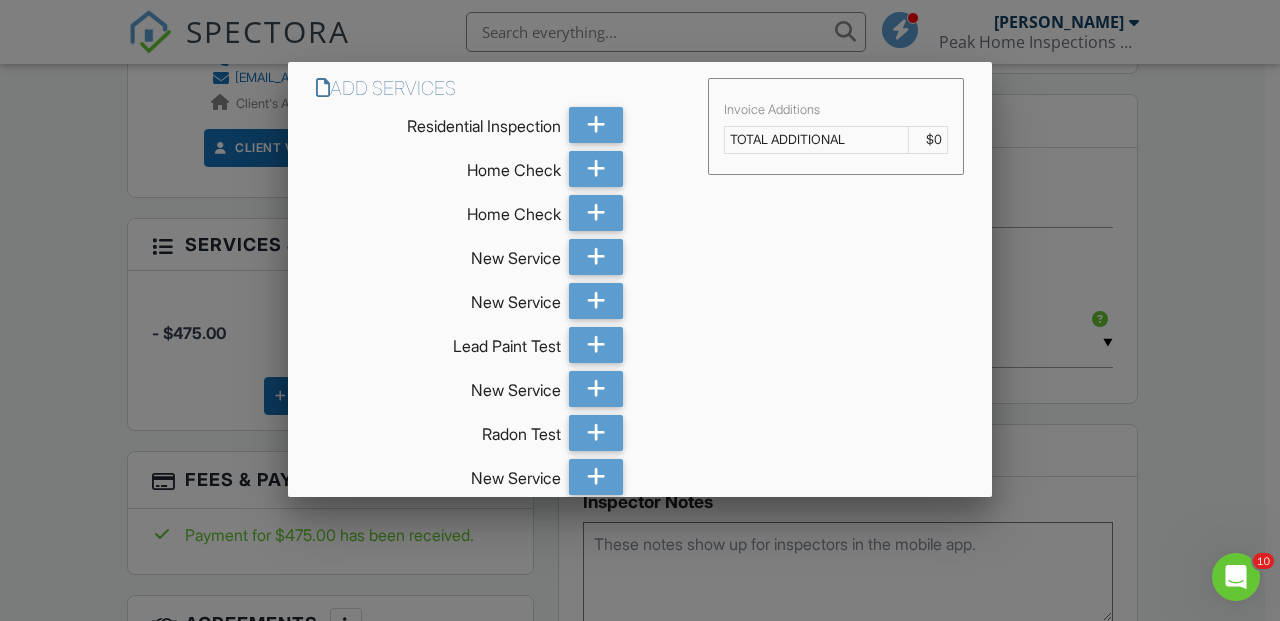 click at bounding box center [640, 288] 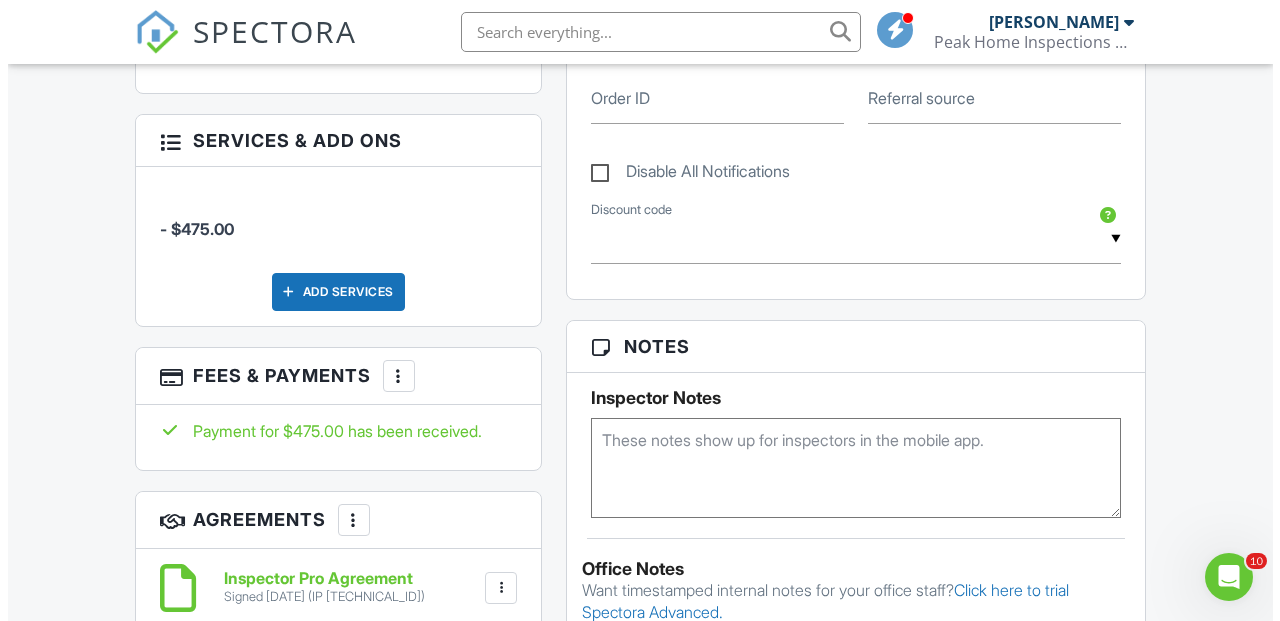 scroll, scrollTop: 1053, scrollLeft: 0, axis: vertical 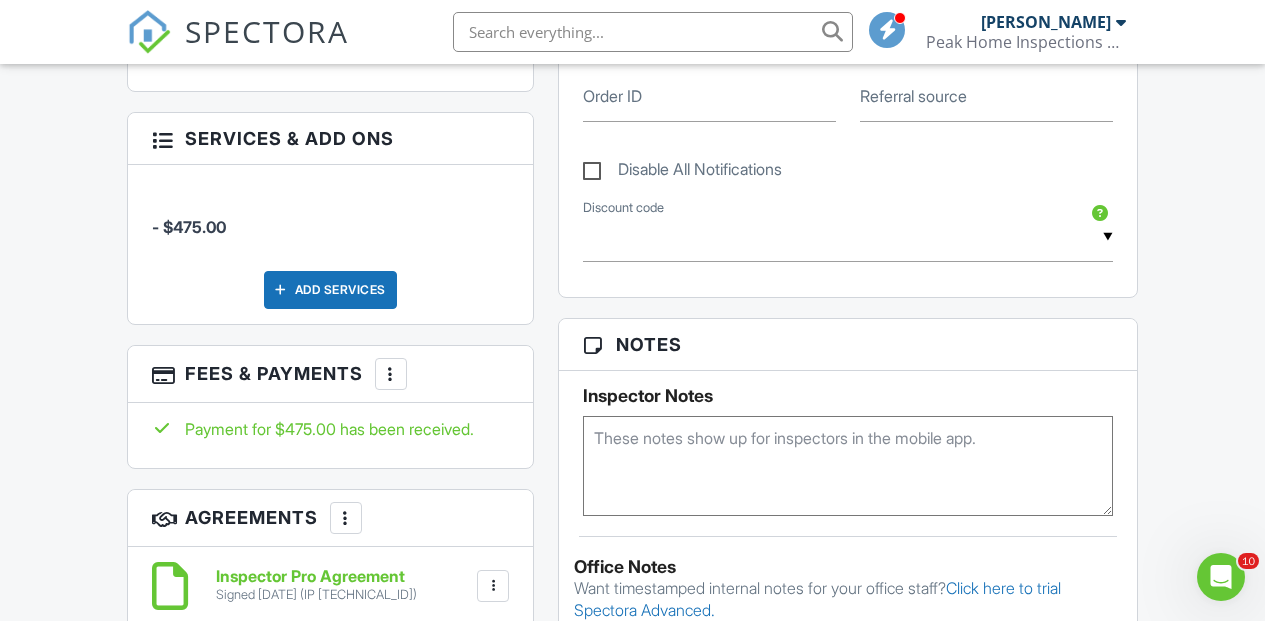 click at bounding box center [391, 374] 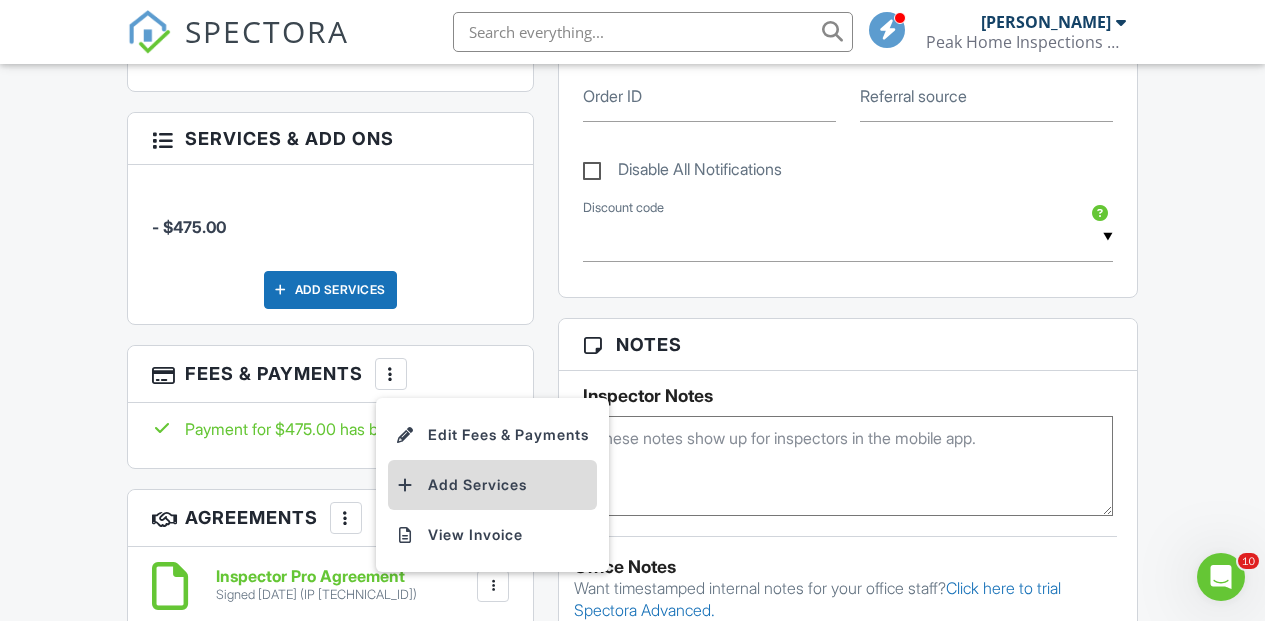 click on "Add Services" at bounding box center (492, 485) 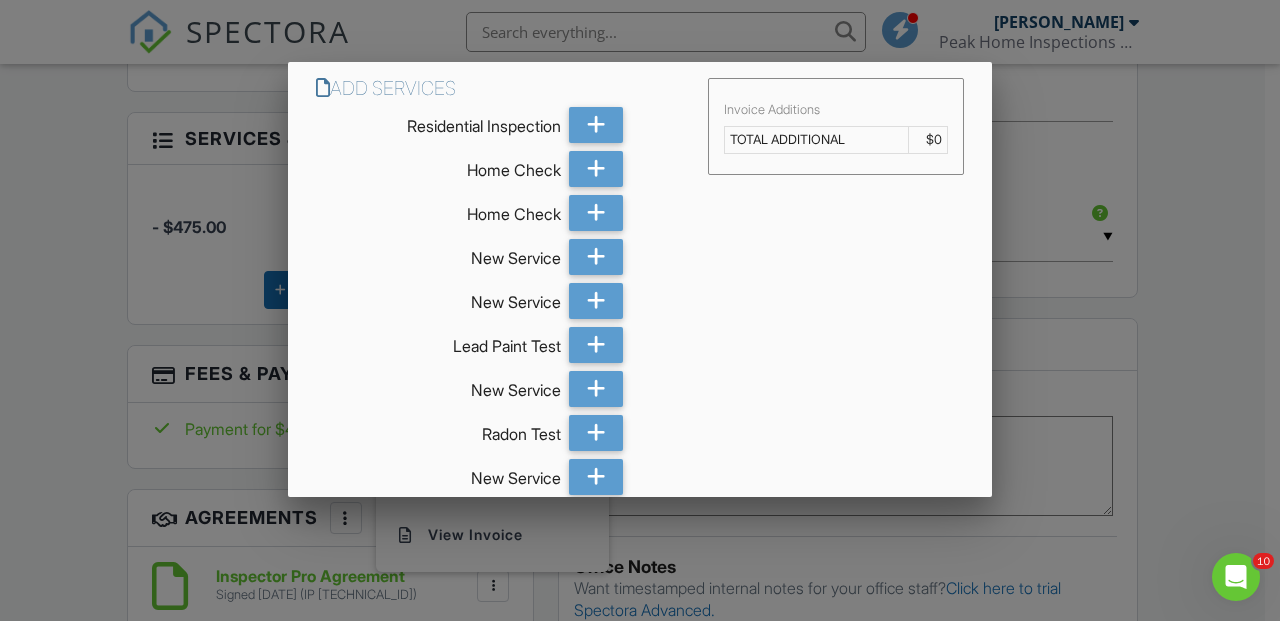 scroll, scrollTop: 97, scrollLeft: 0, axis: vertical 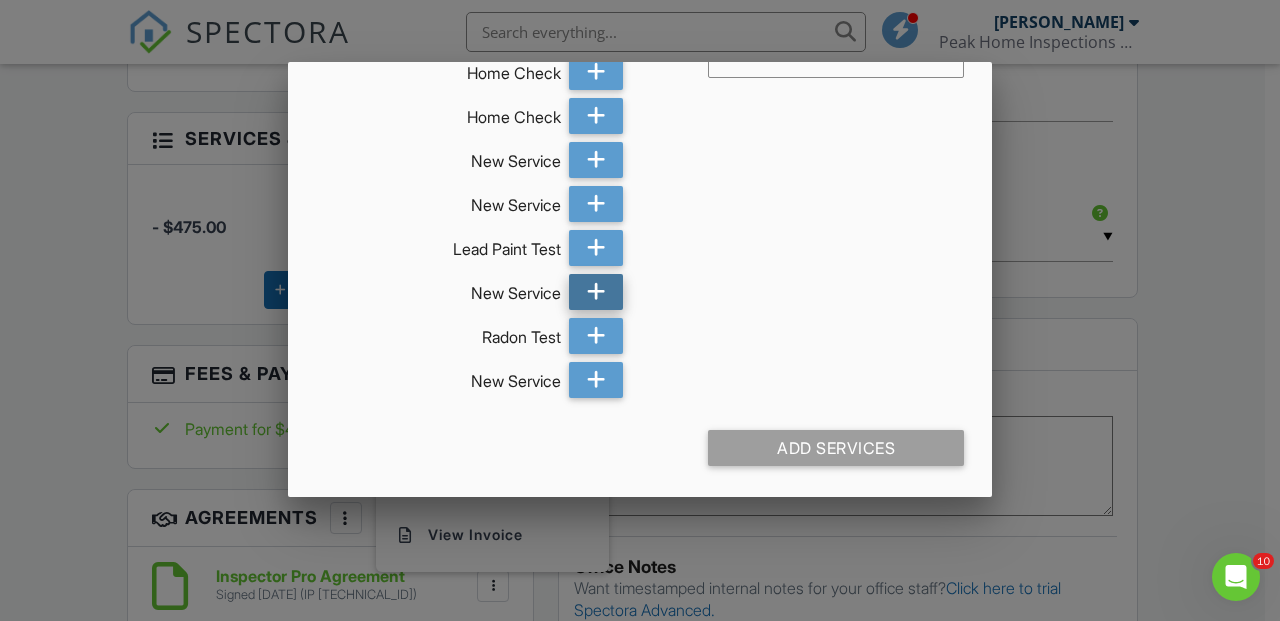 click at bounding box center (596, 292) 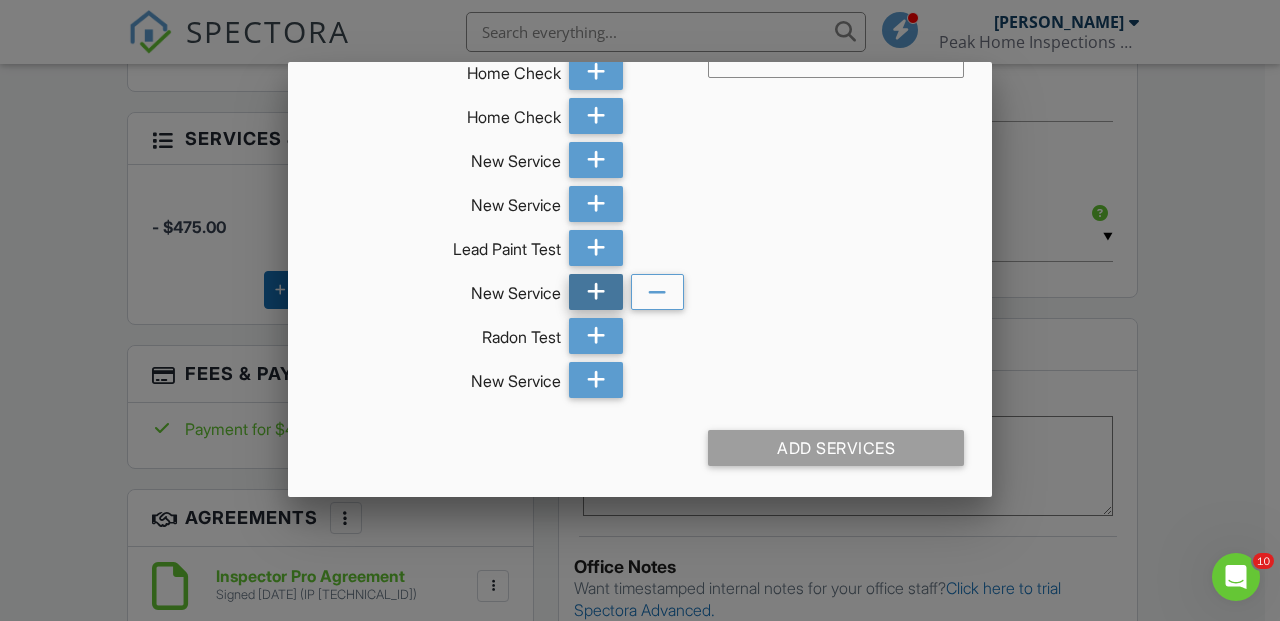 scroll, scrollTop: 0, scrollLeft: 0, axis: both 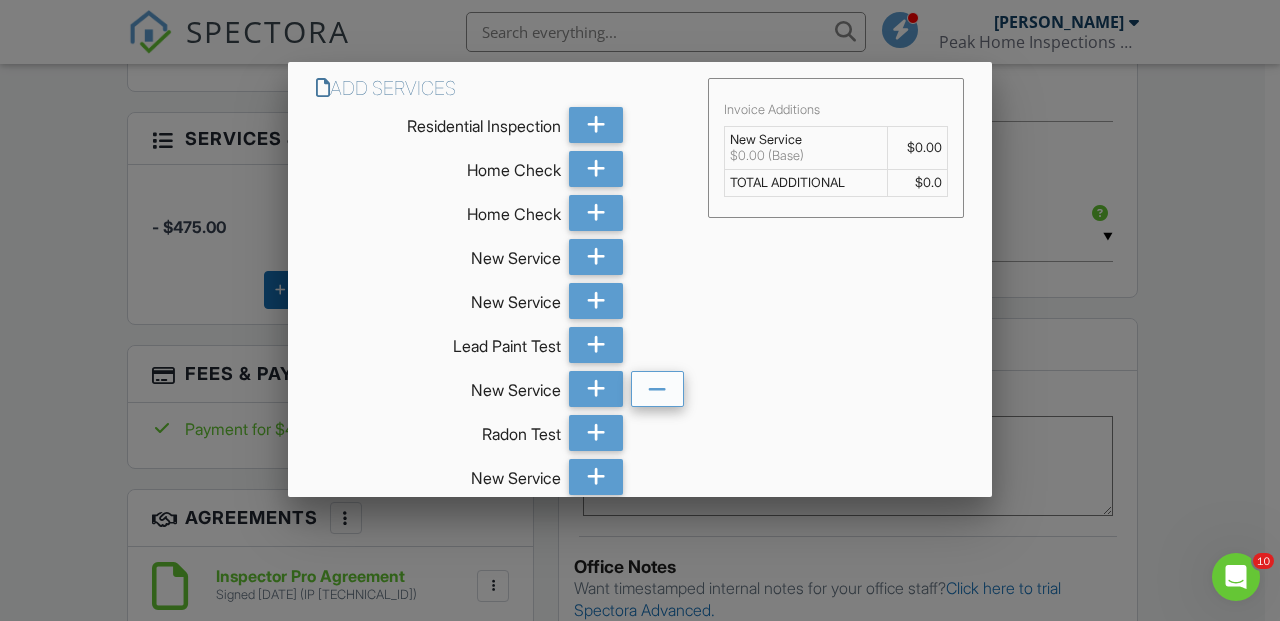 click at bounding box center [657, 390] 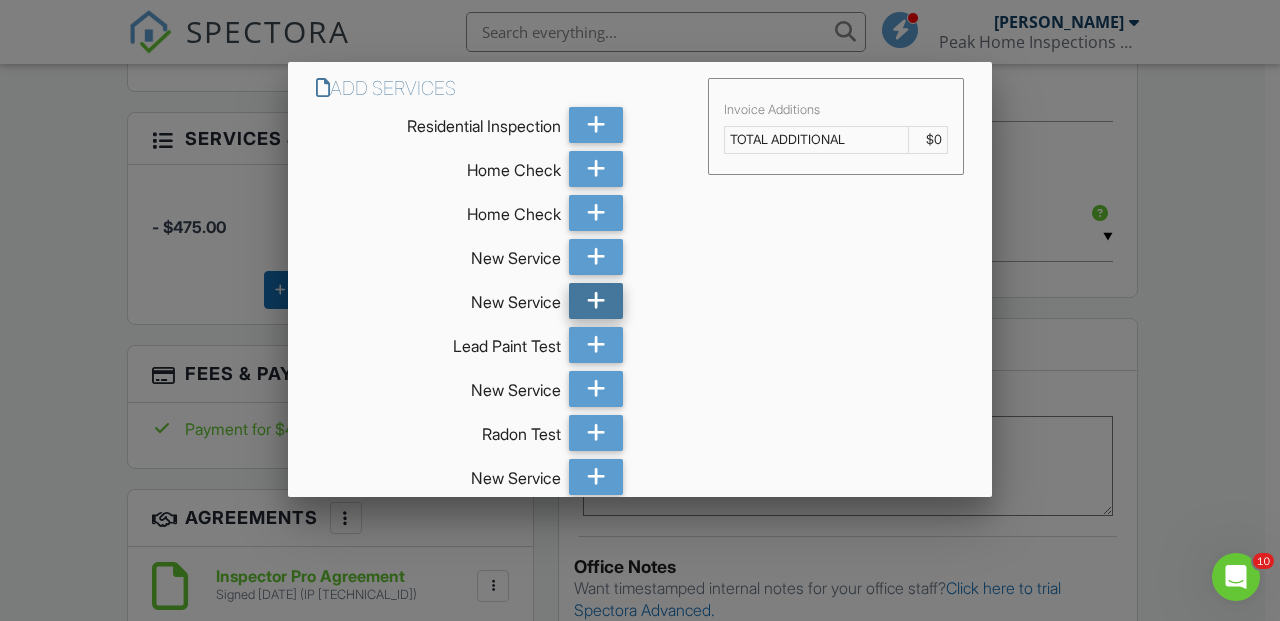 click at bounding box center (596, 301) 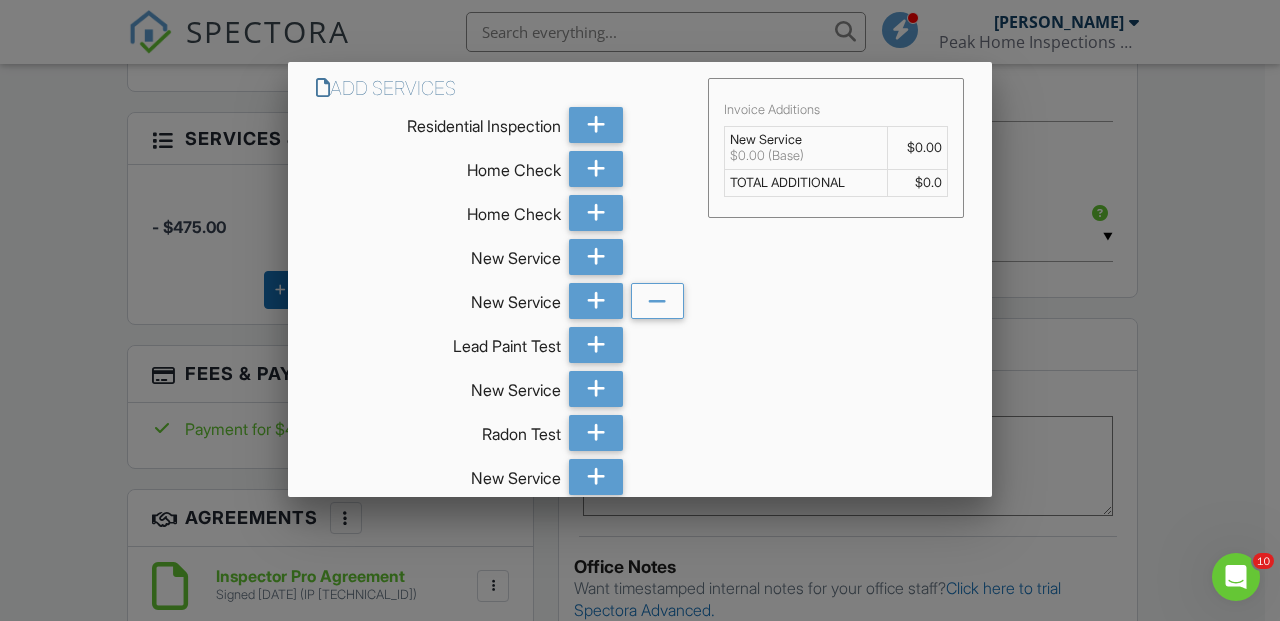 click on "$0.00" at bounding box center [918, 148] 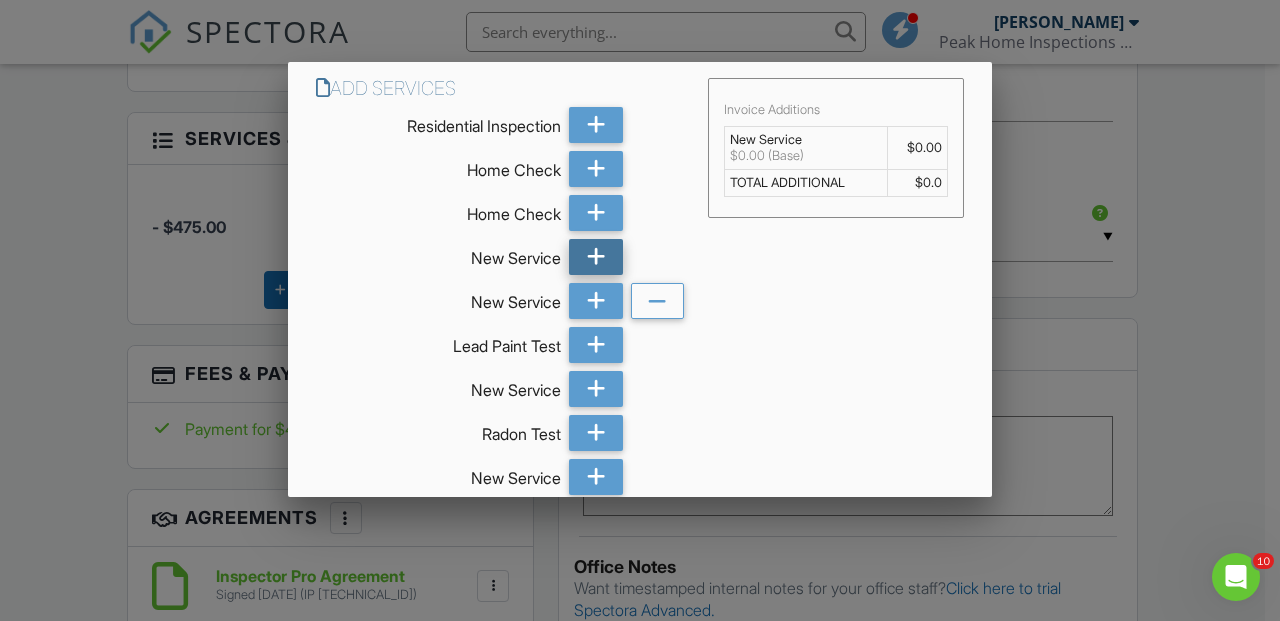 click at bounding box center [595, 257] 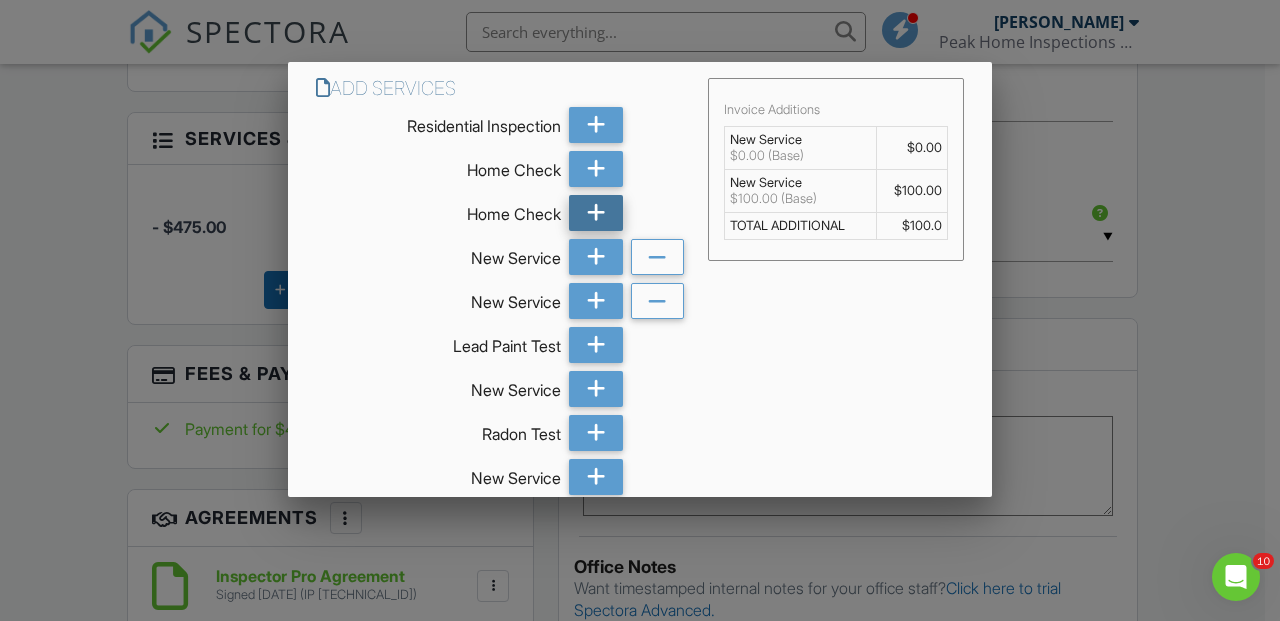 click at bounding box center [596, 213] 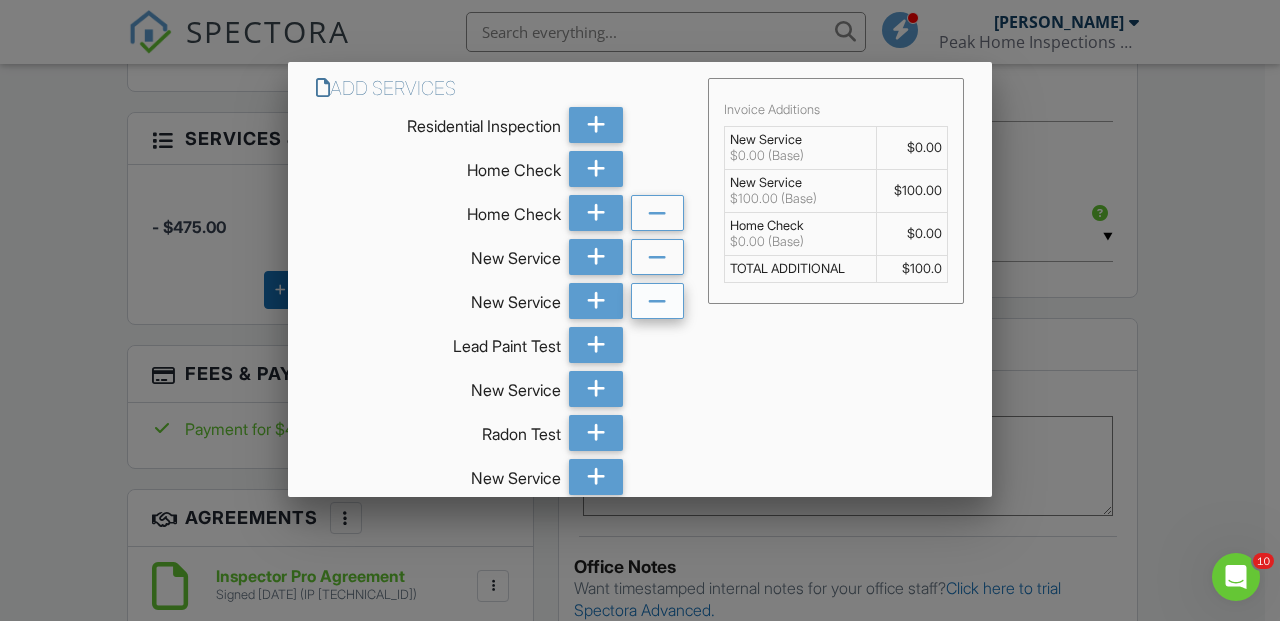 click at bounding box center [657, 302] 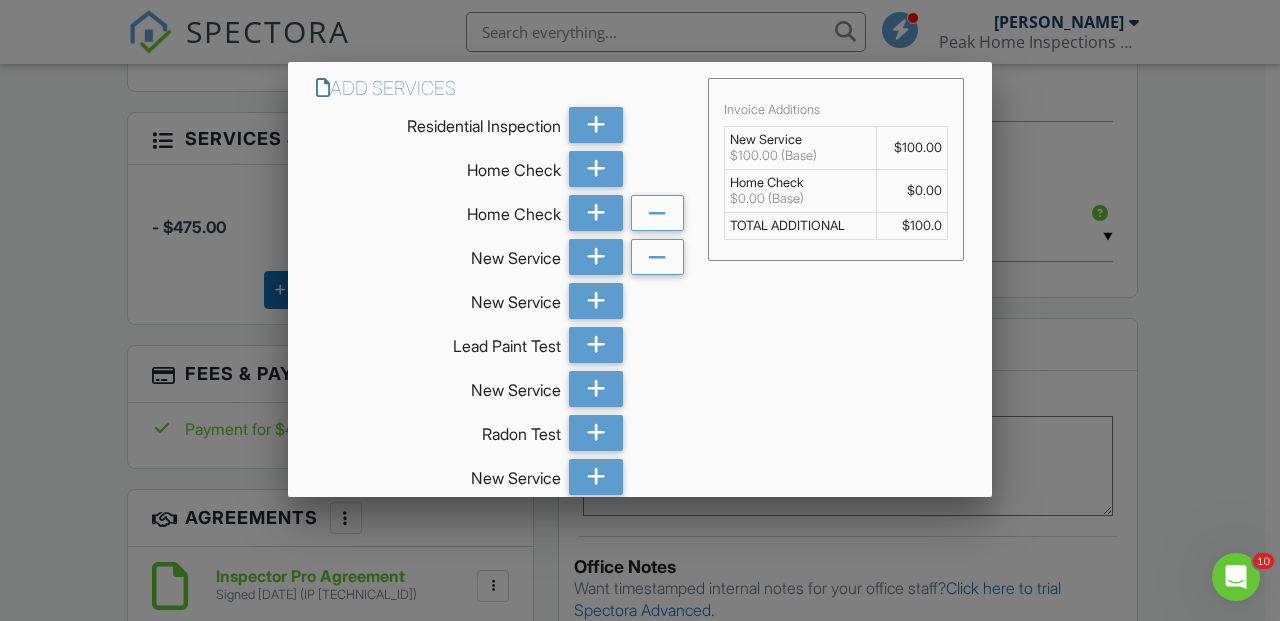 drag, startPoint x: 652, startPoint y: 259, endPoint x: 635, endPoint y: 213, distance: 49.0408 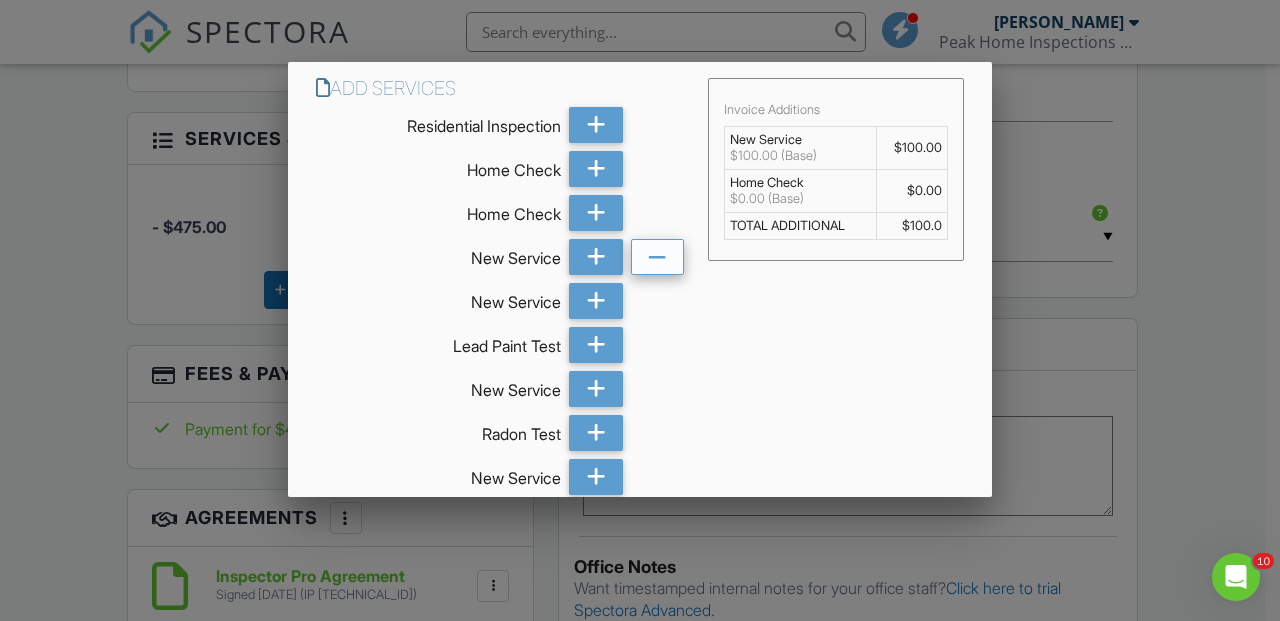 click at bounding box center [657, 258] 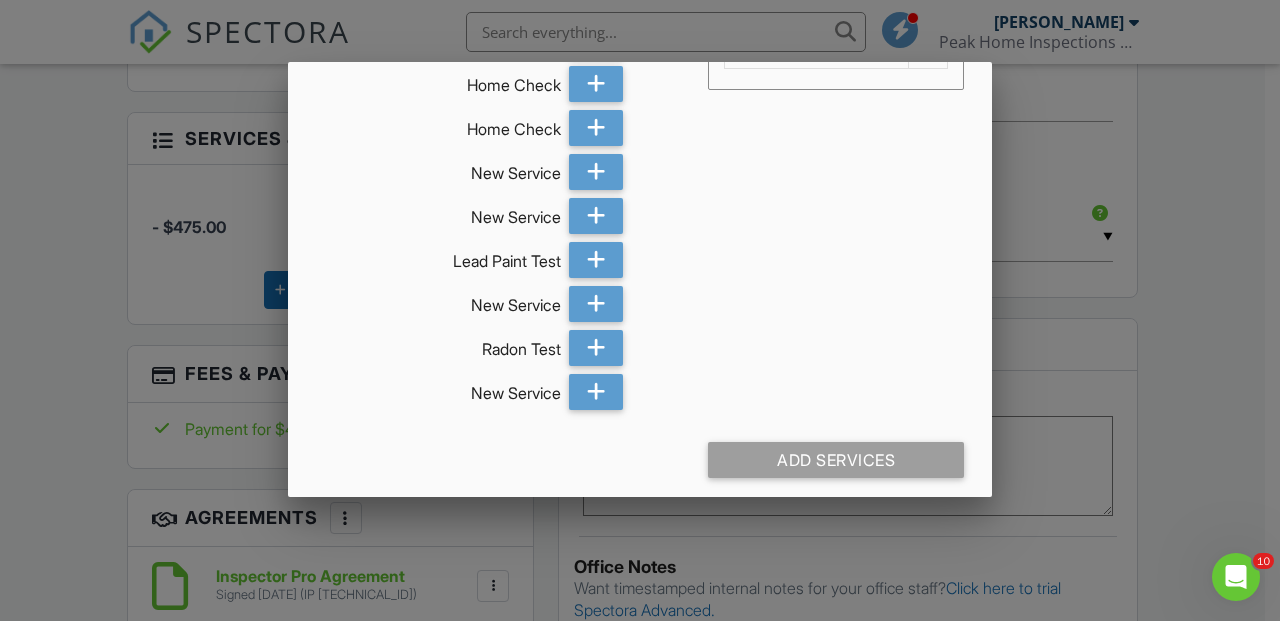 scroll, scrollTop: 86, scrollLeft: 0, axis: vertical 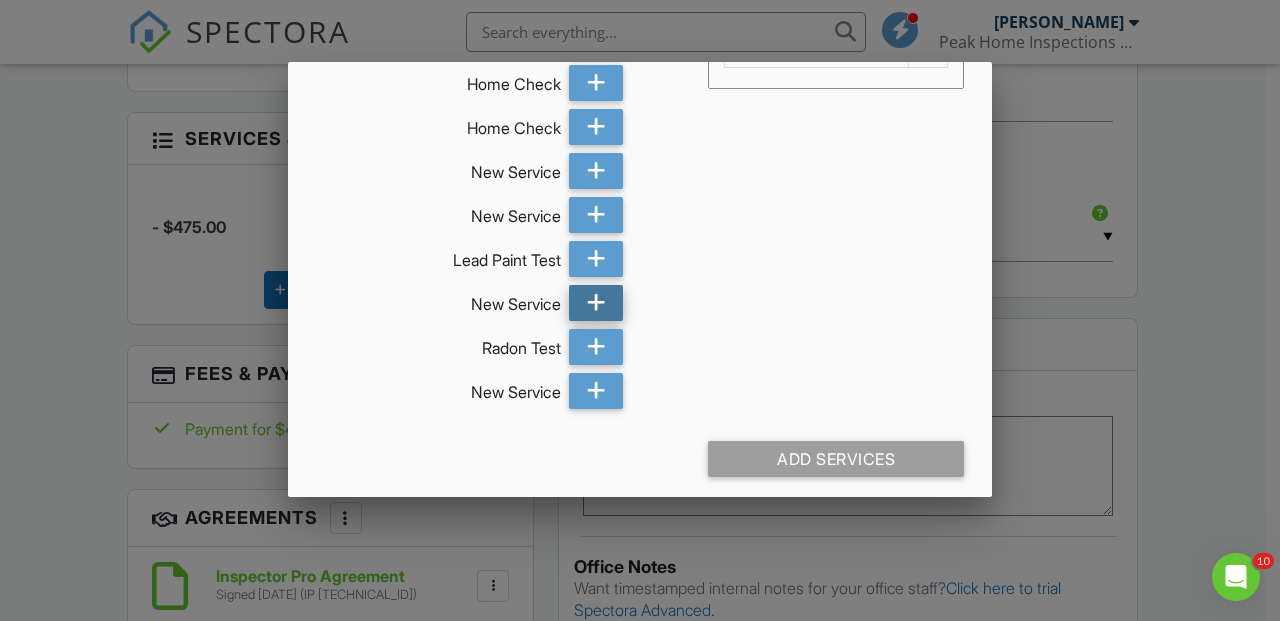 click at bounding box center [596, 303] 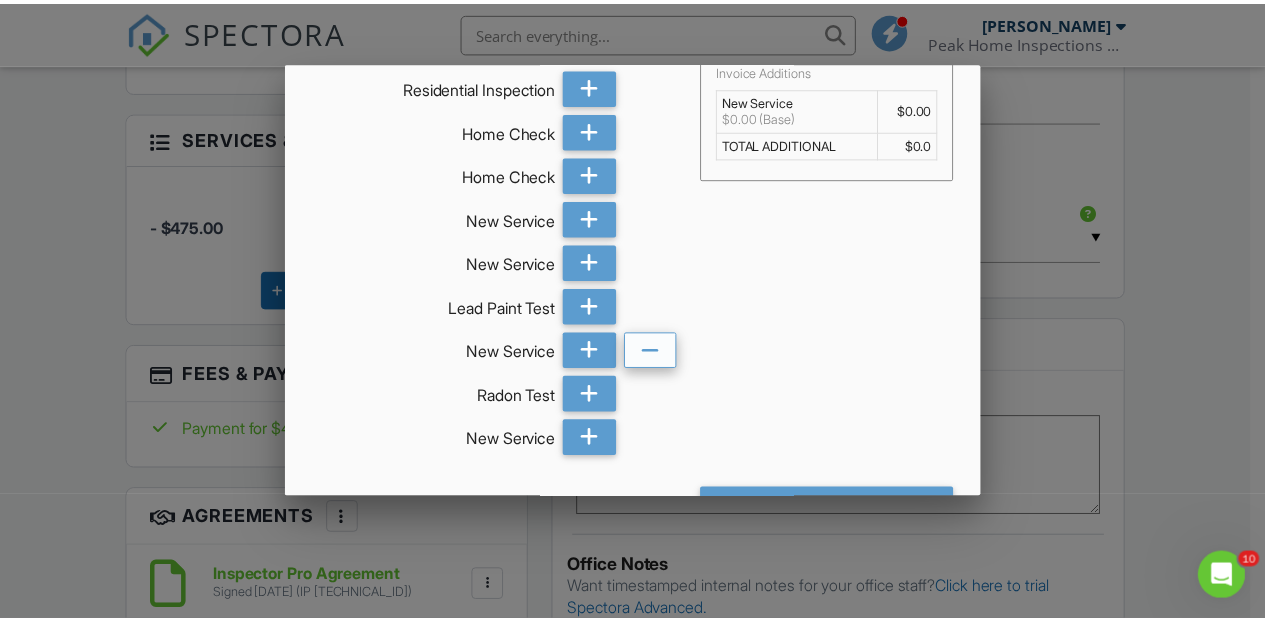 scroll, scrollTop: 97, scrollLeft: 0, axis: vertical 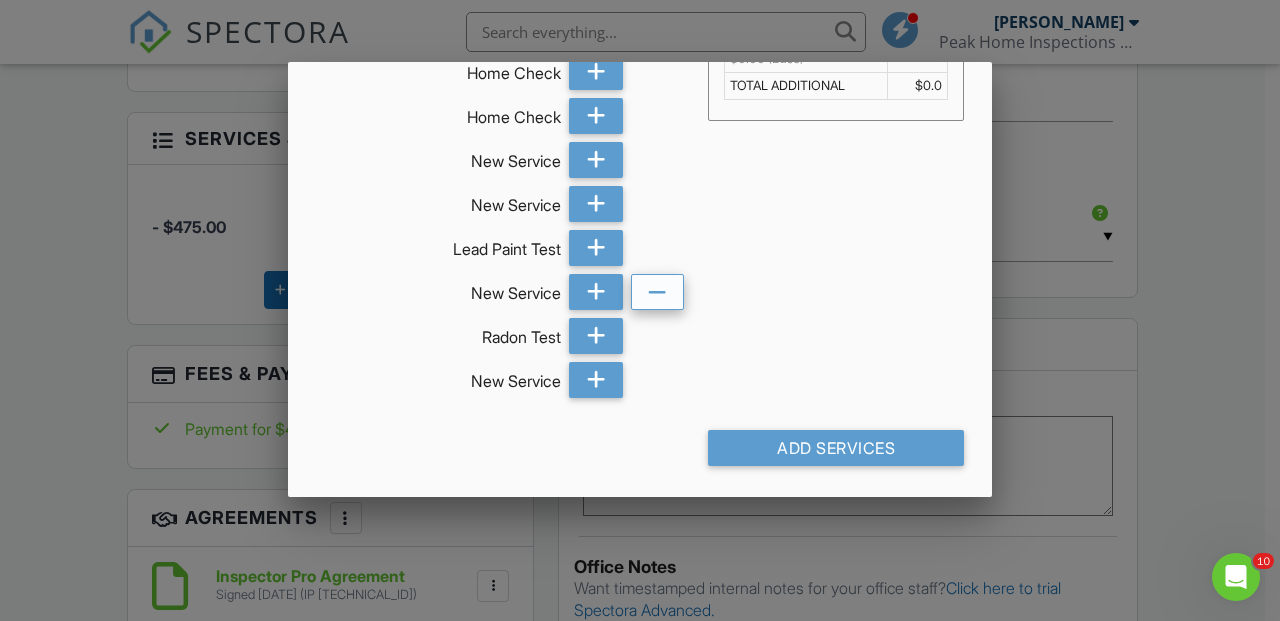 click at bounding box center [657, 292] 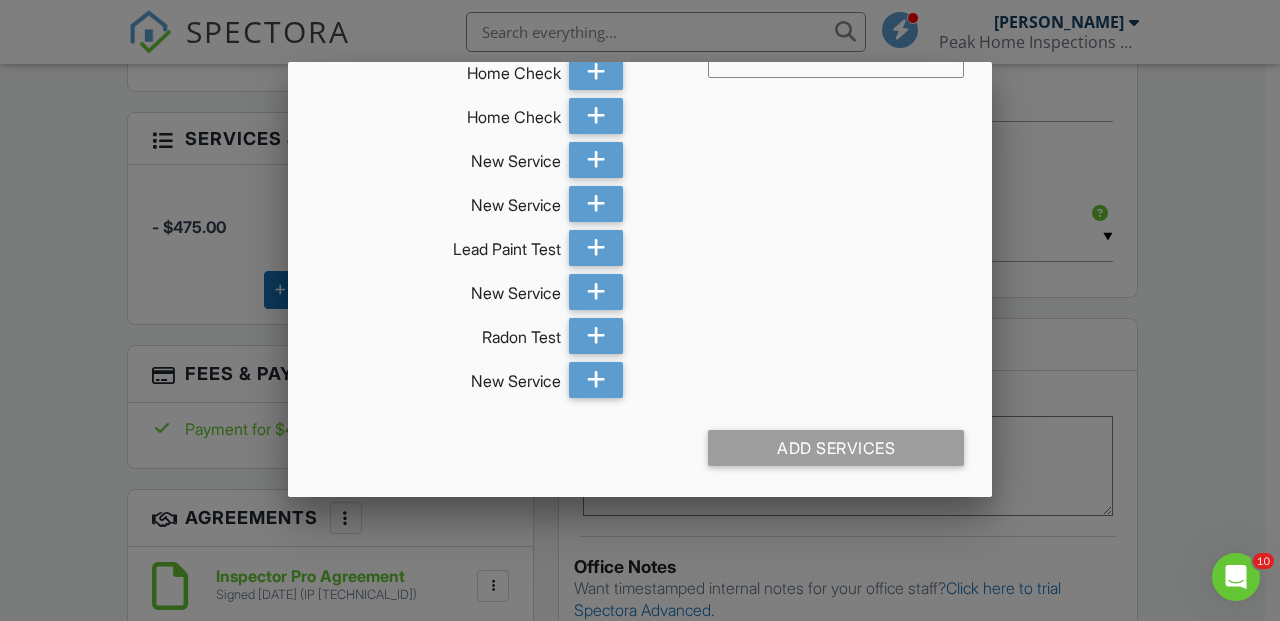 click at bounding box center (640, 288) 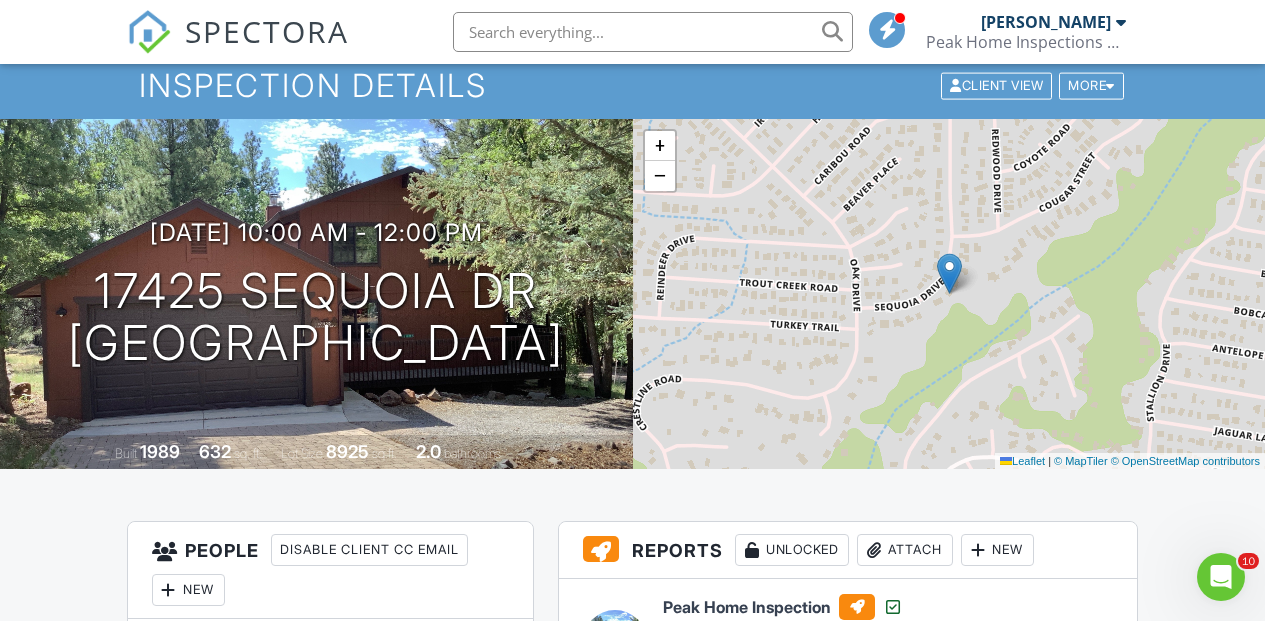 scroll, scrollTop: 0, scrollLeft: 0, axis: both 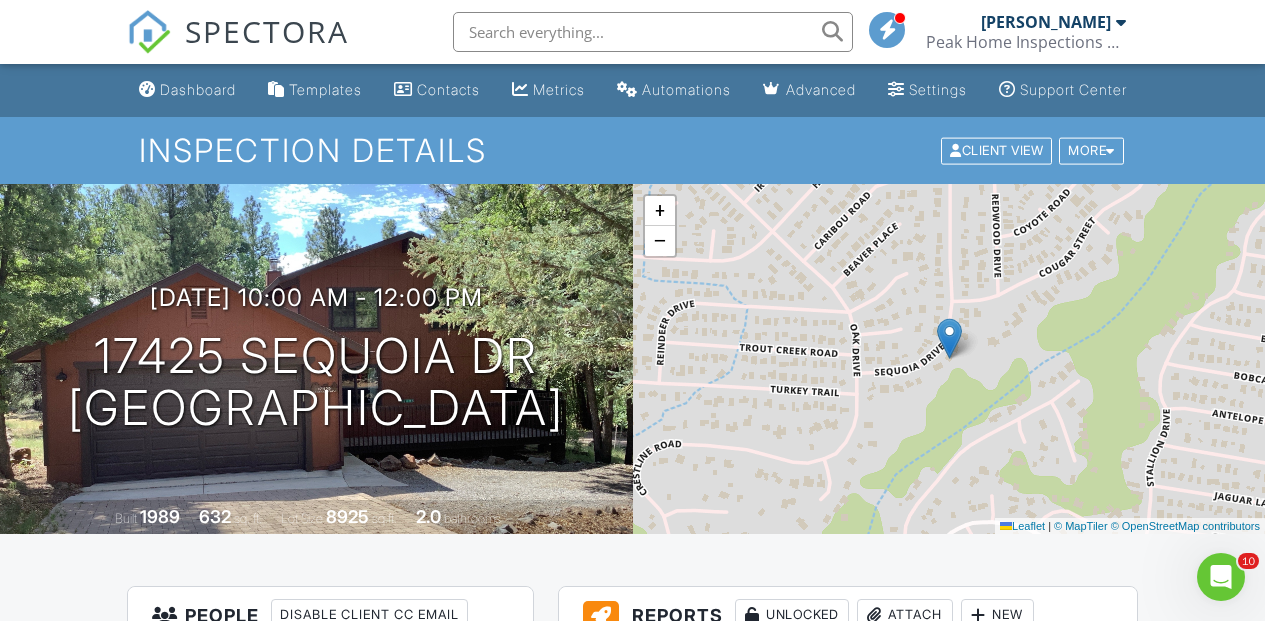 click at bounding box center (149, 32) 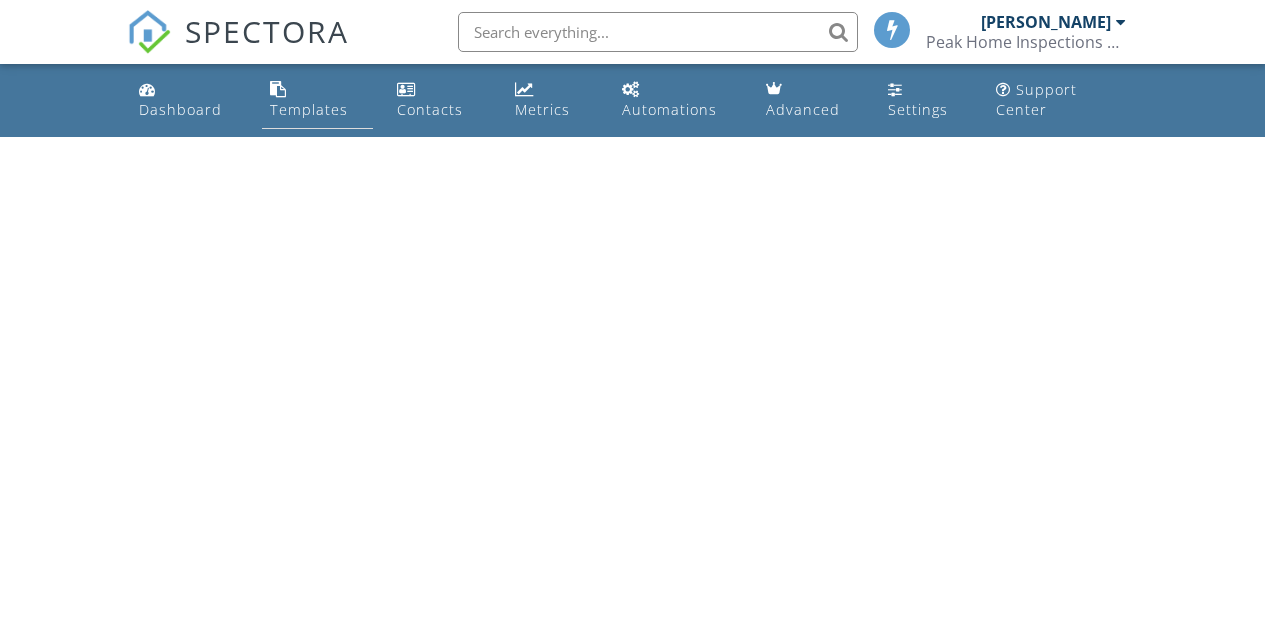scroll, scrollTop: 0, scrollLeft: 0, axis: both 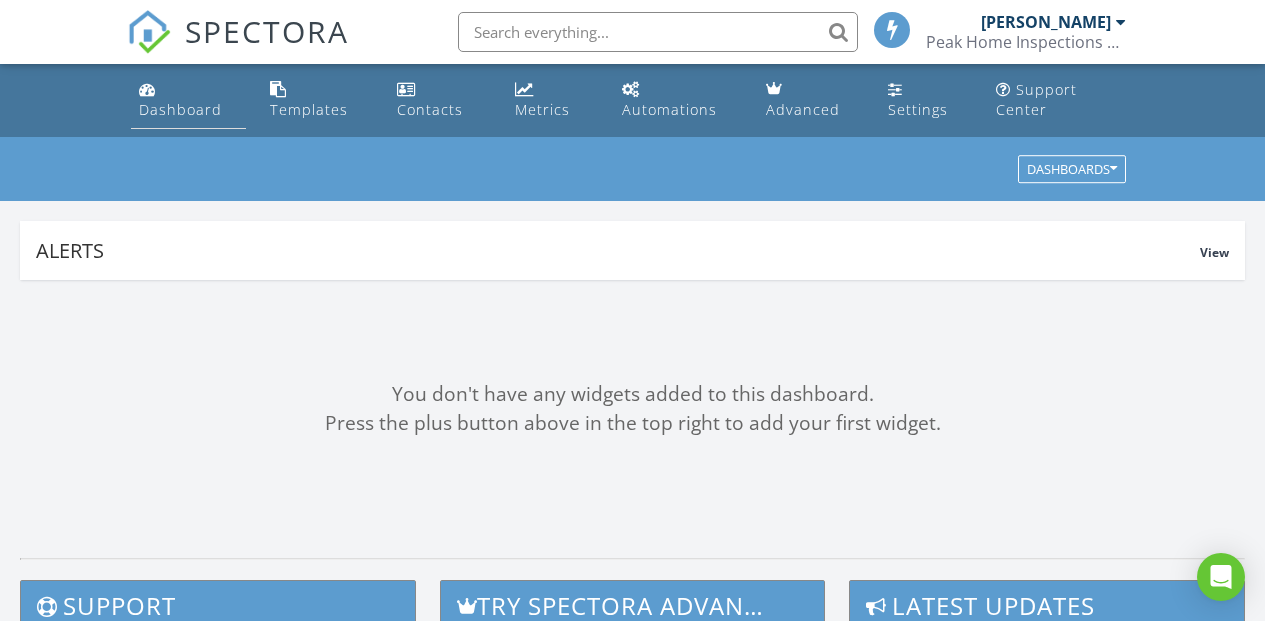 click on "Dashboard" at bounding box center [180, 109] 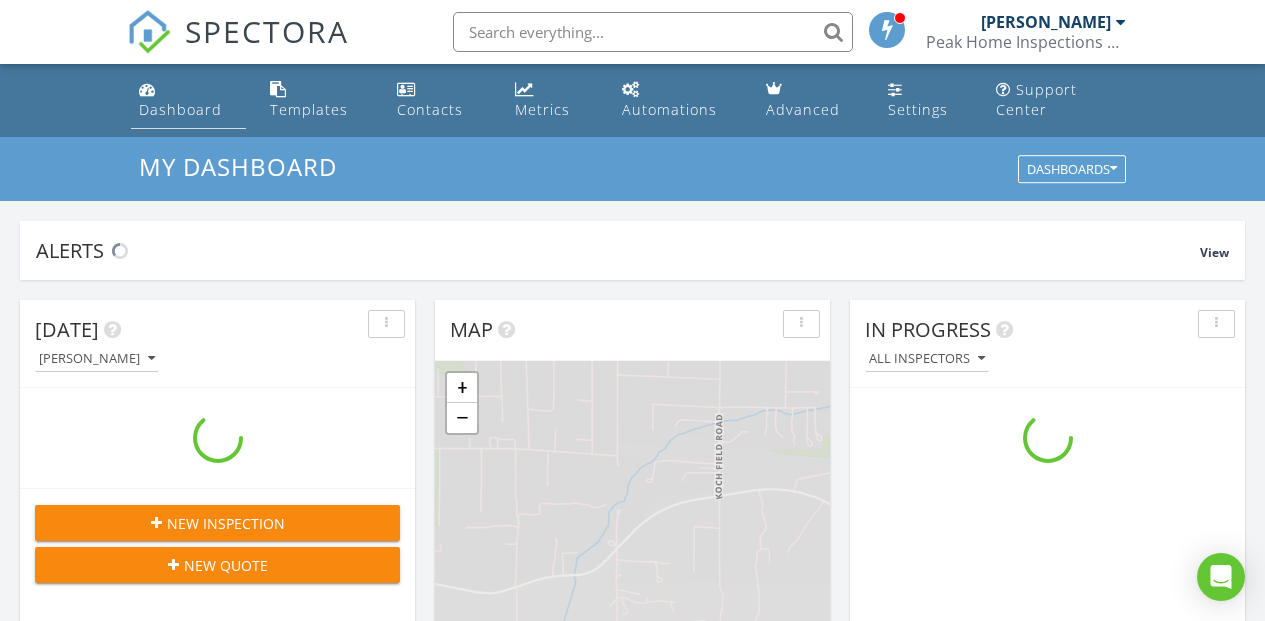 scroll, scrollTop: 10, scrollLeft: 10, axis: both 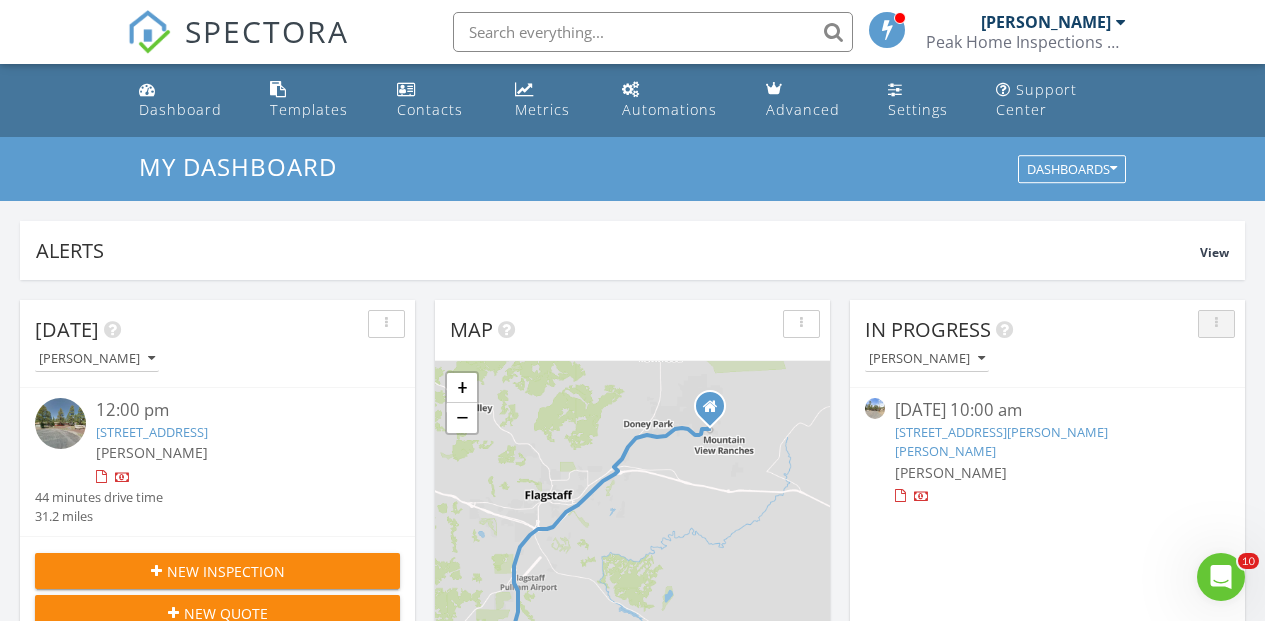 click at bounding box center [1216, 324] 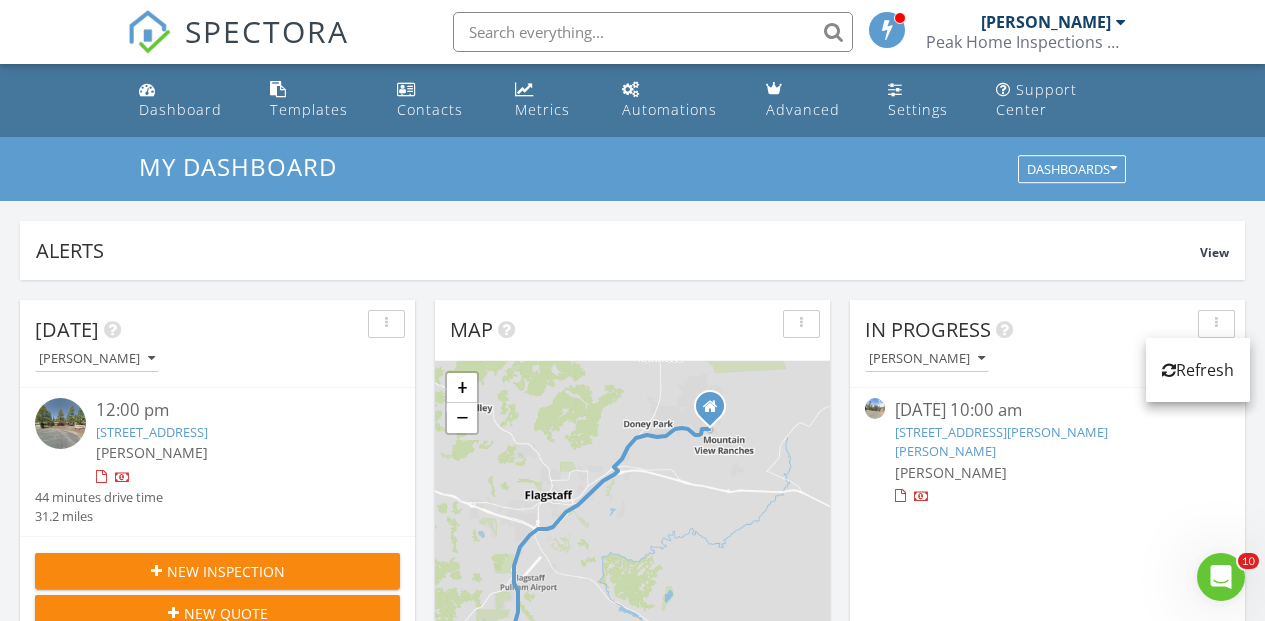 click on "In Progress" at bounding box center (1032, 330) 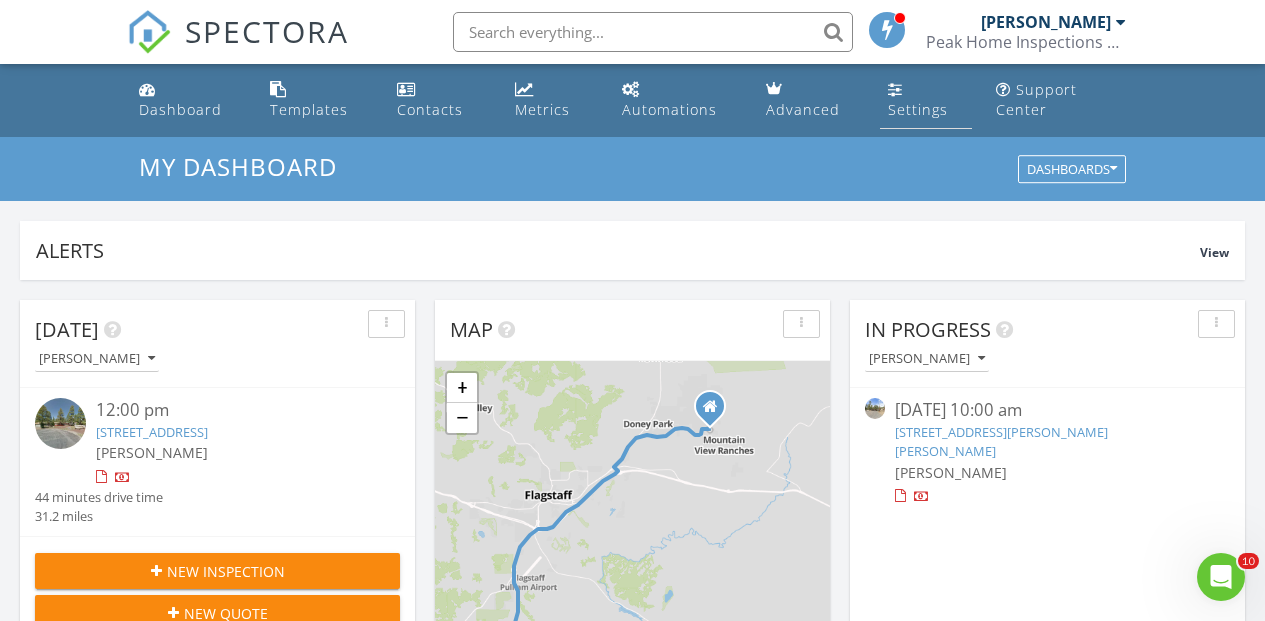 click on "Settings" at bounding box center [926, 100] 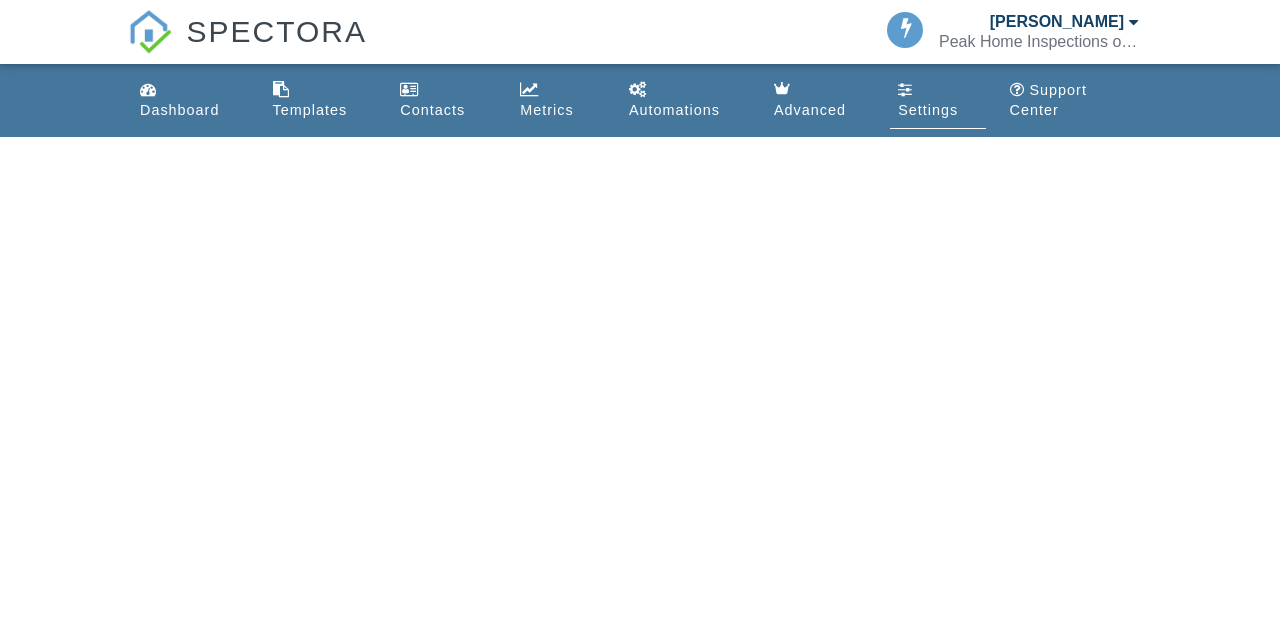 scroll, scrollTop: 0, scrollLeft: 0, axis: both 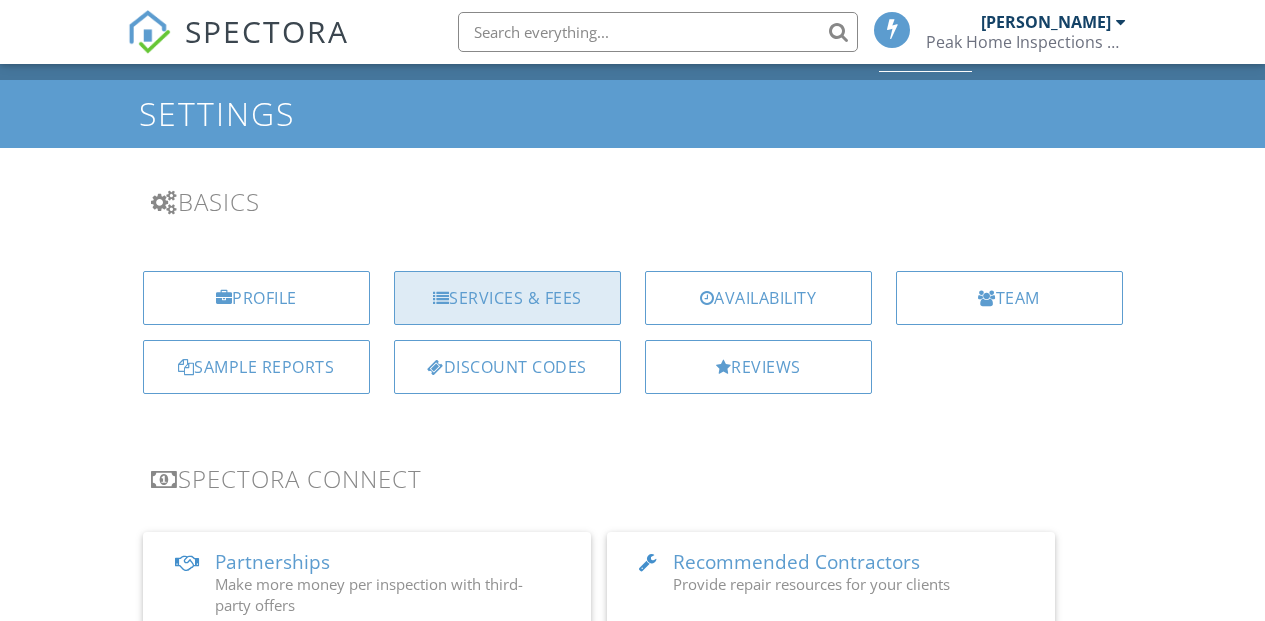 click on "Services & Fees" at bounding box center (507, 298) 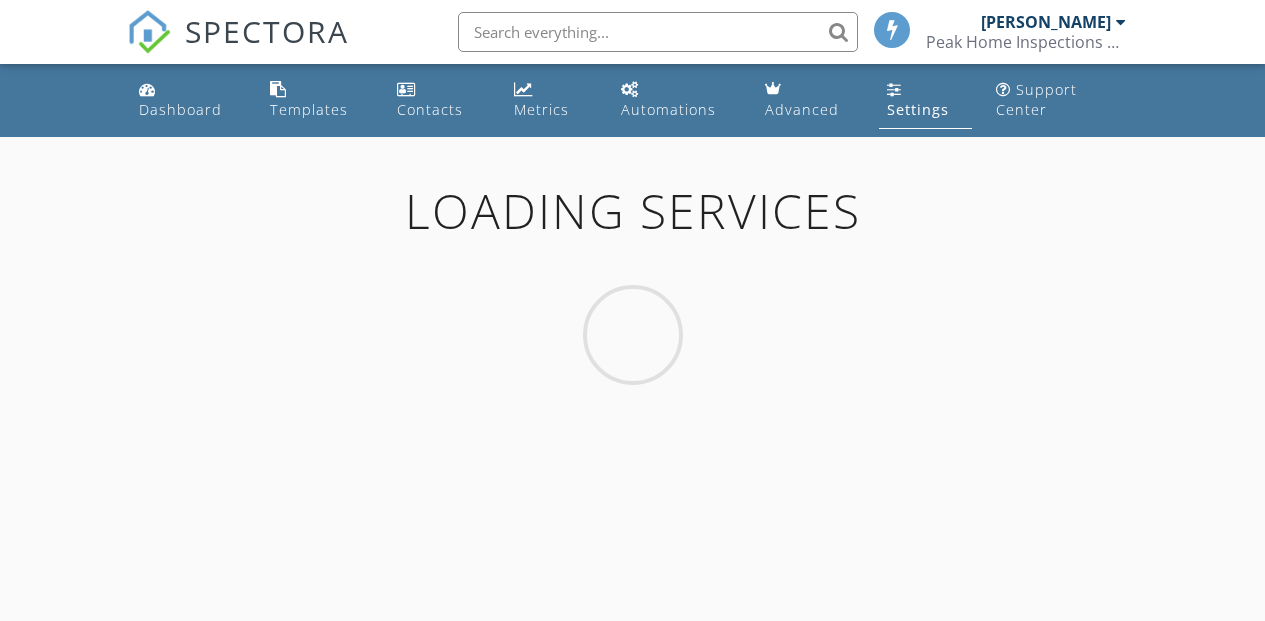 scroll, scrollTop: 0, scrollLeft: 0, axis: both 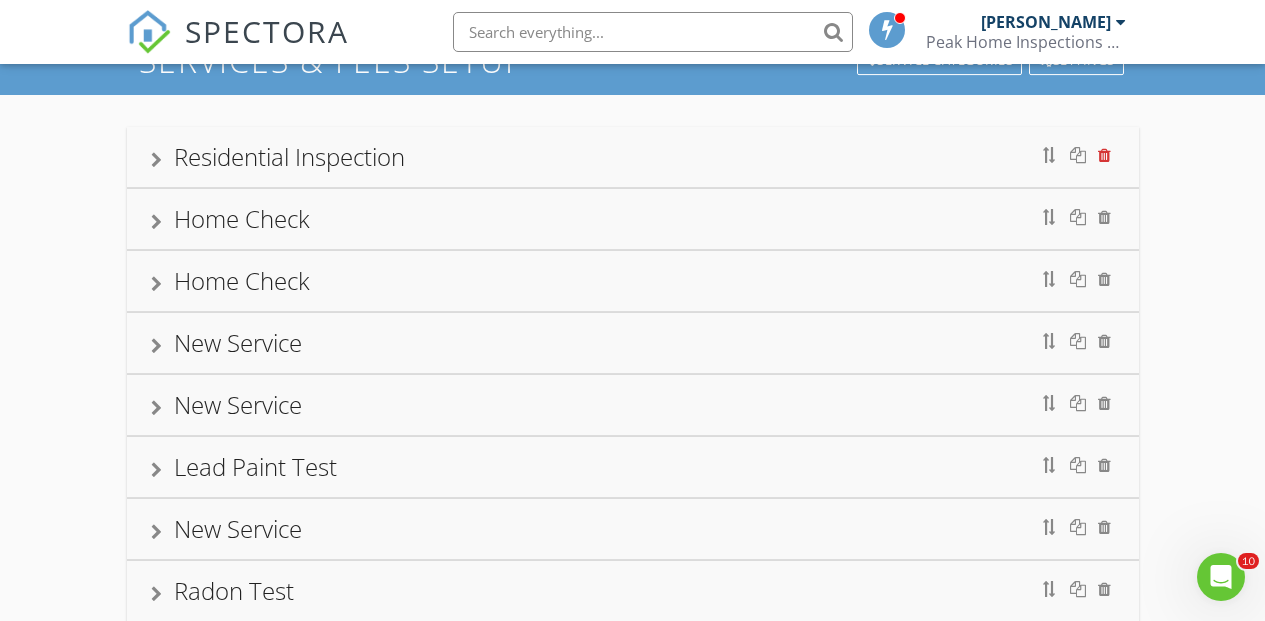 click at bounding box center [1104, 155] 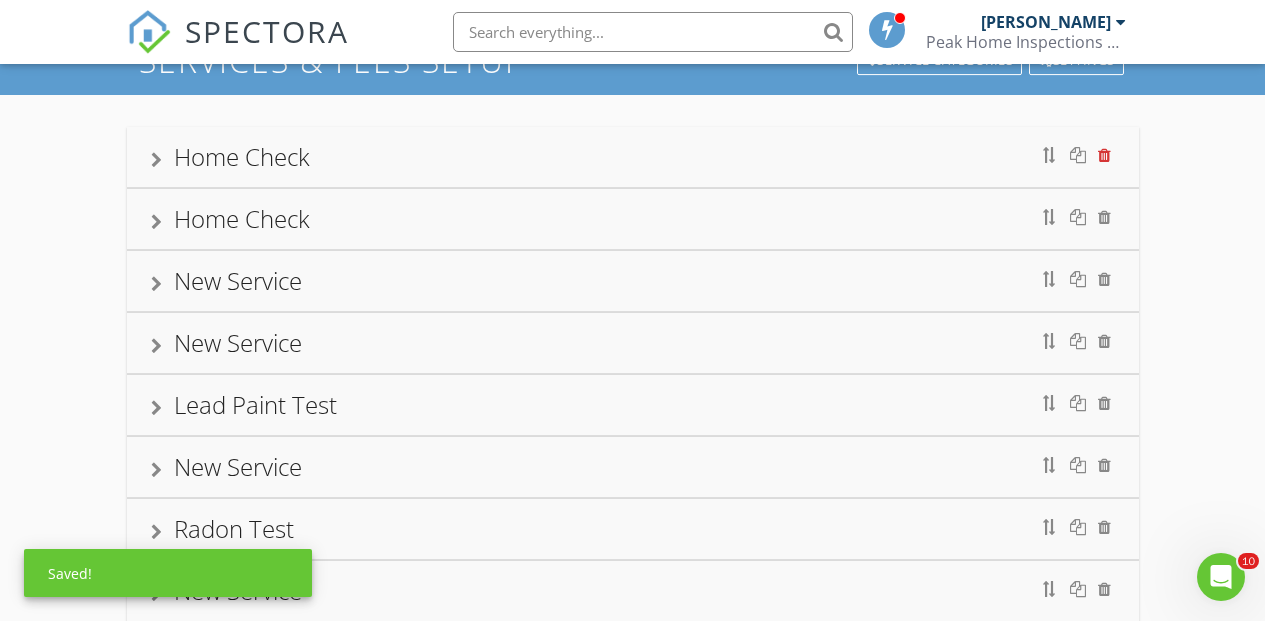 click at bounding box center [1104, 155] 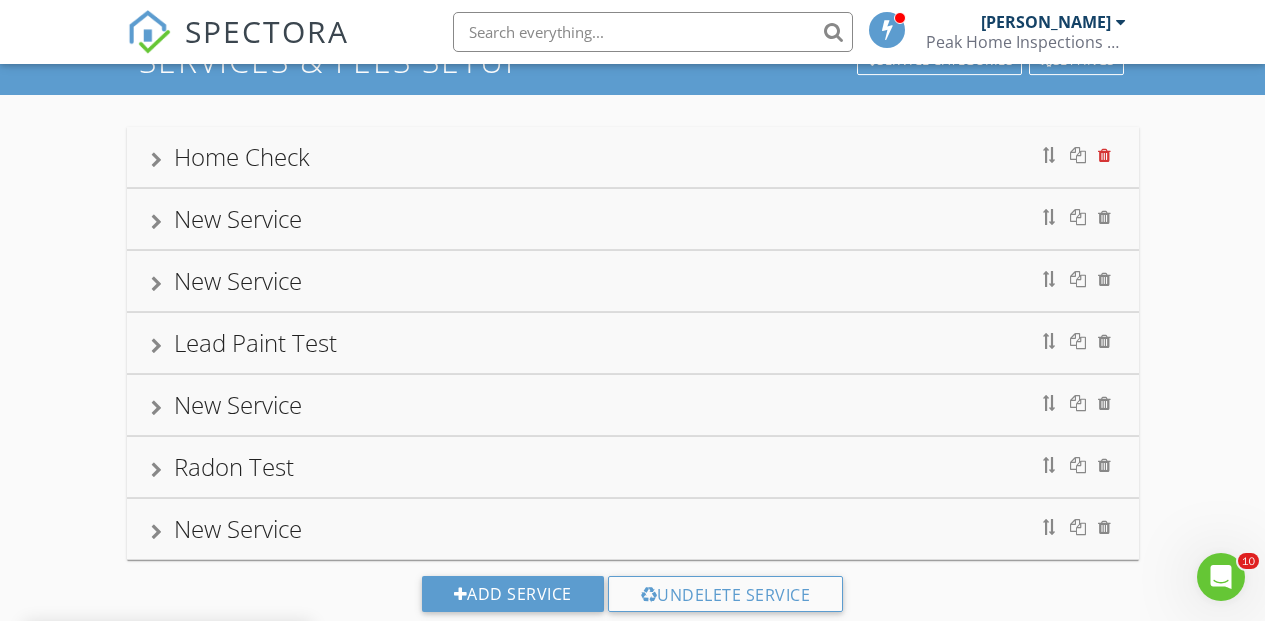 click at bounding box center (1104, 155) 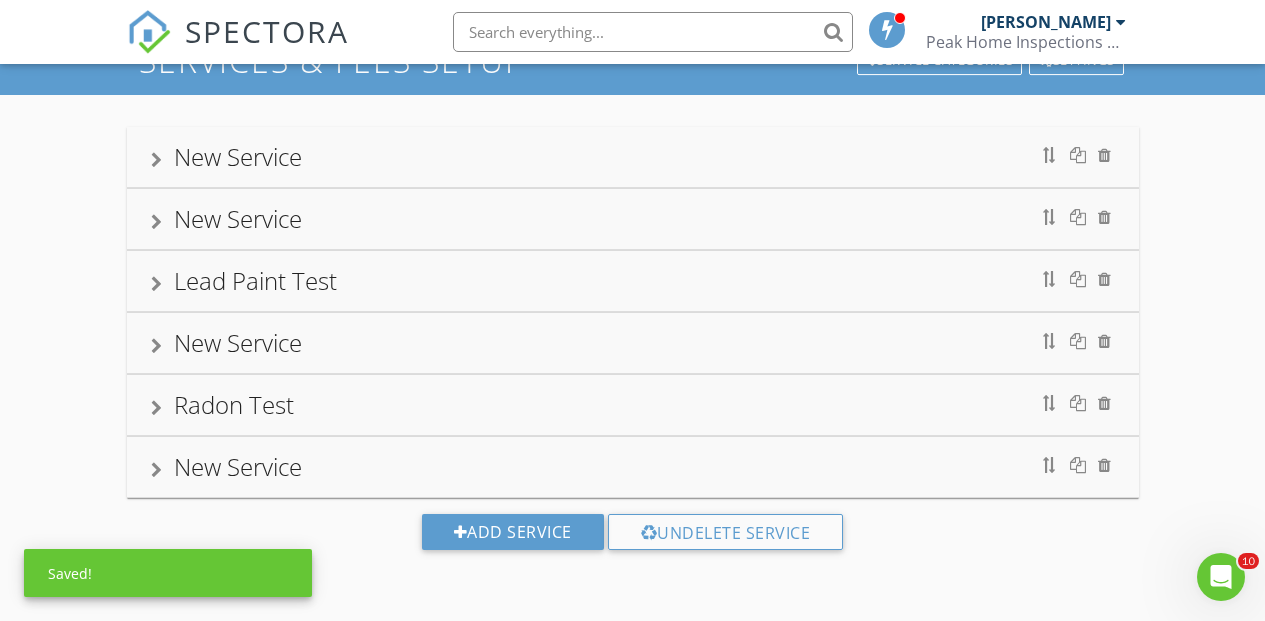 click at bounding box center (1104, 155) 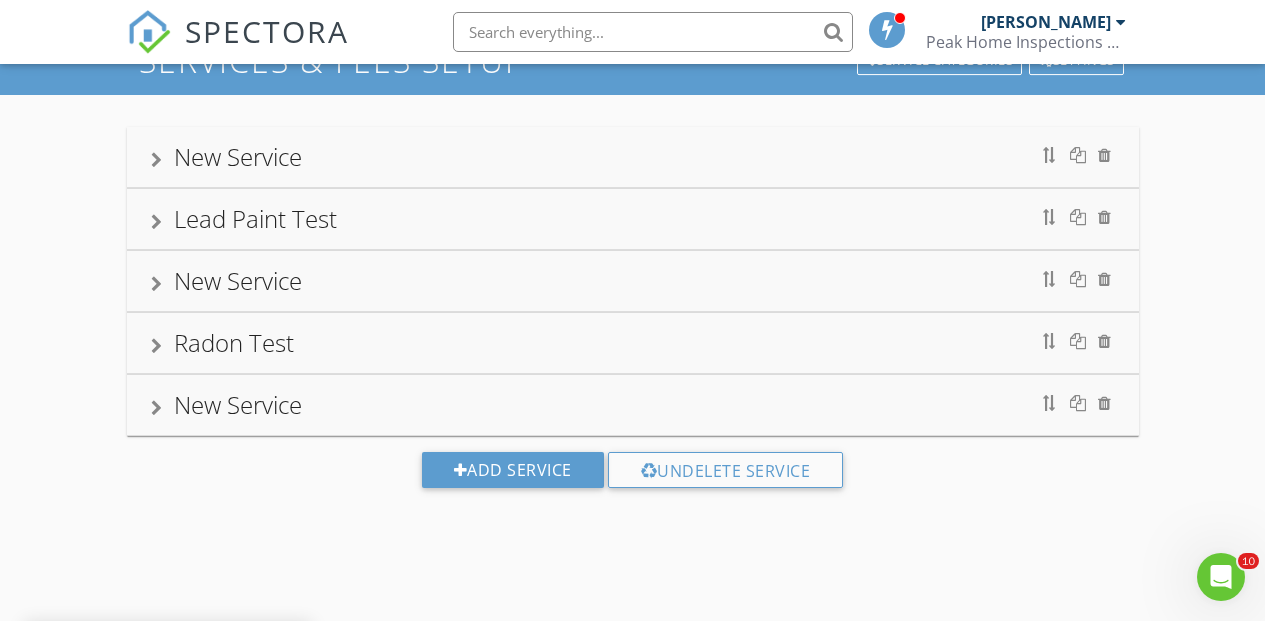 click at bounding box center [1104, 155] 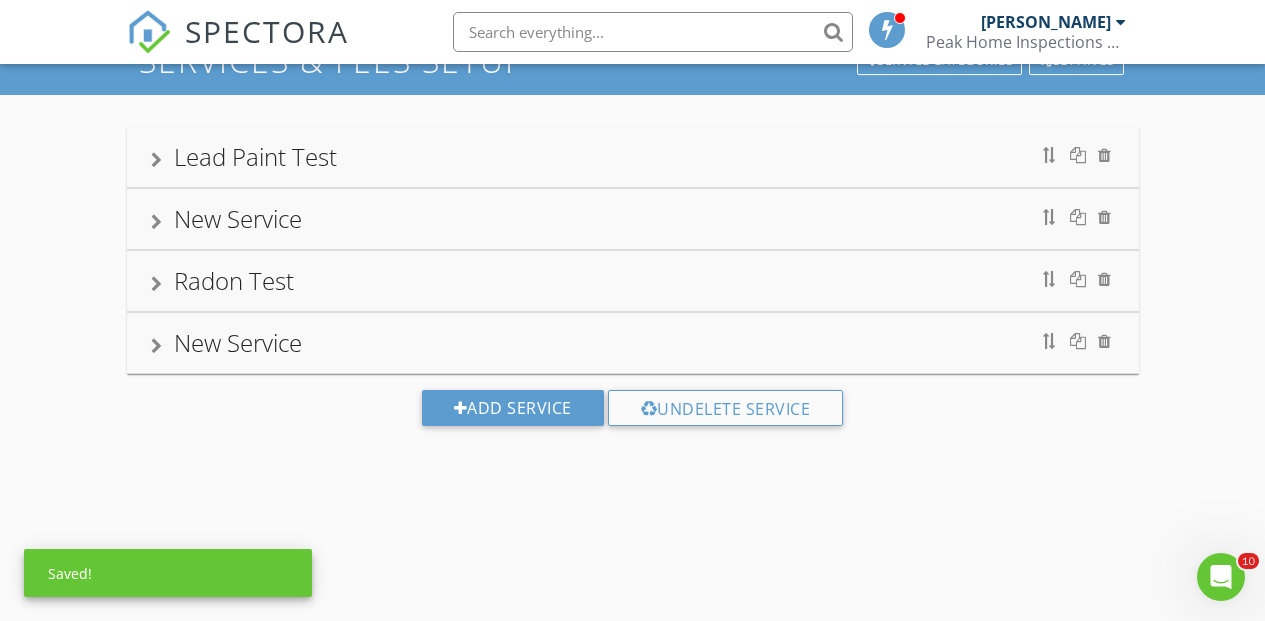 click at bounding box center (1104, 155) 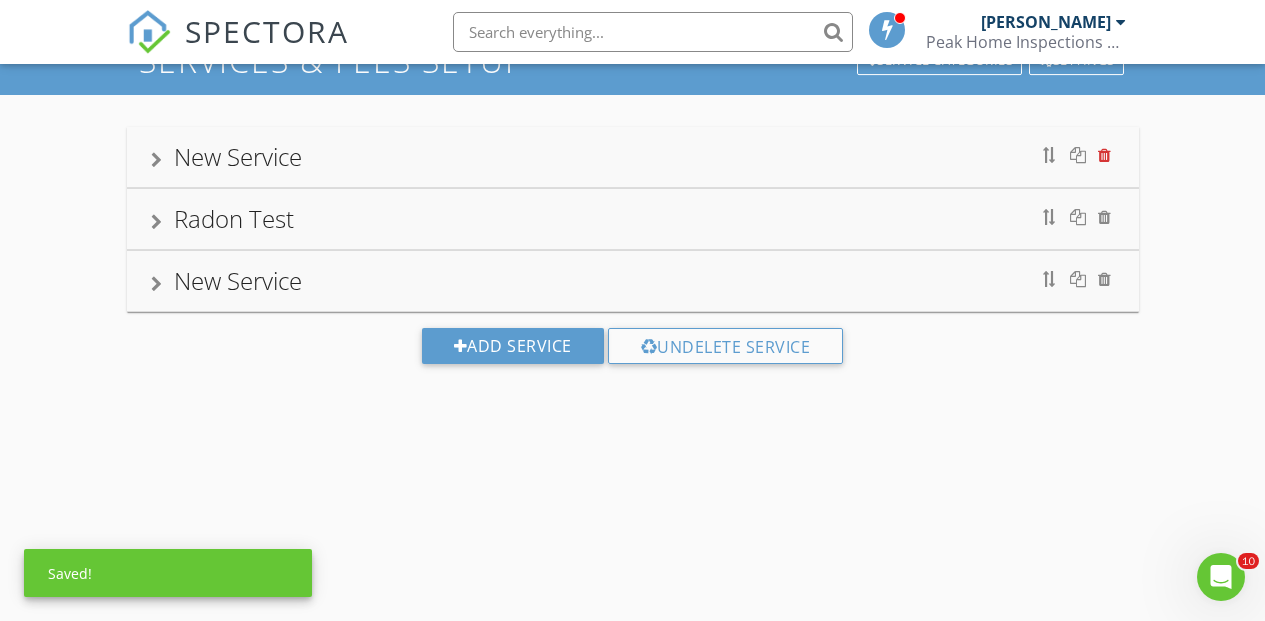 click at bounding box center (1104, 155) 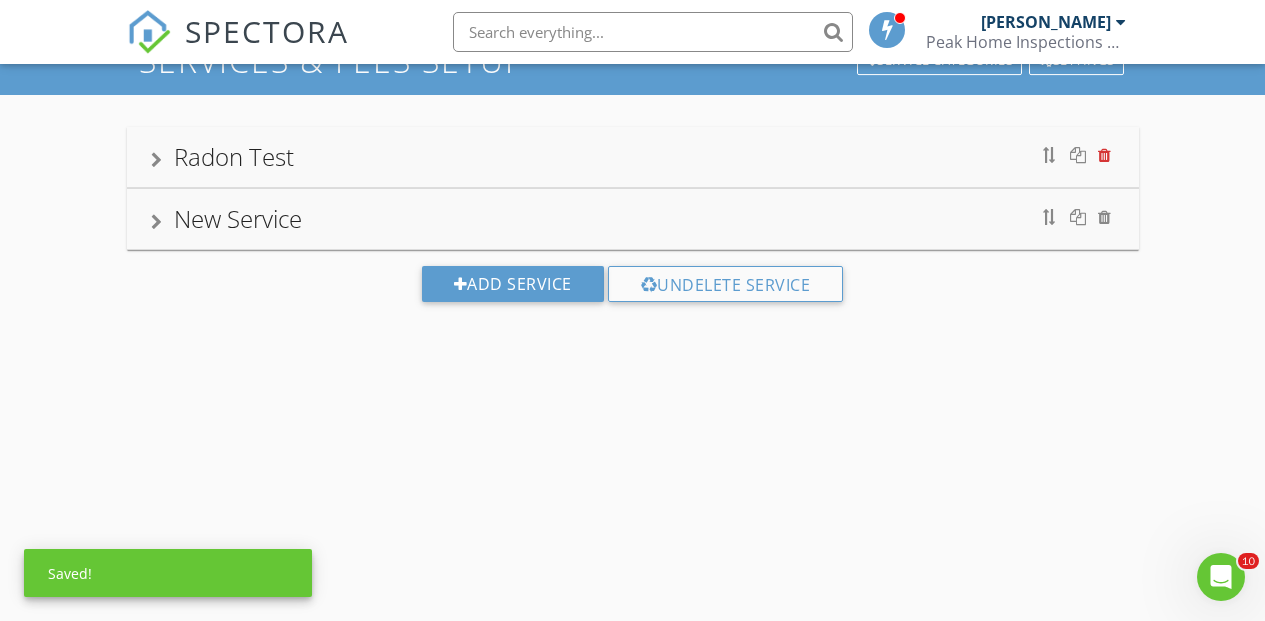 click at bounding box center [1104, 155] 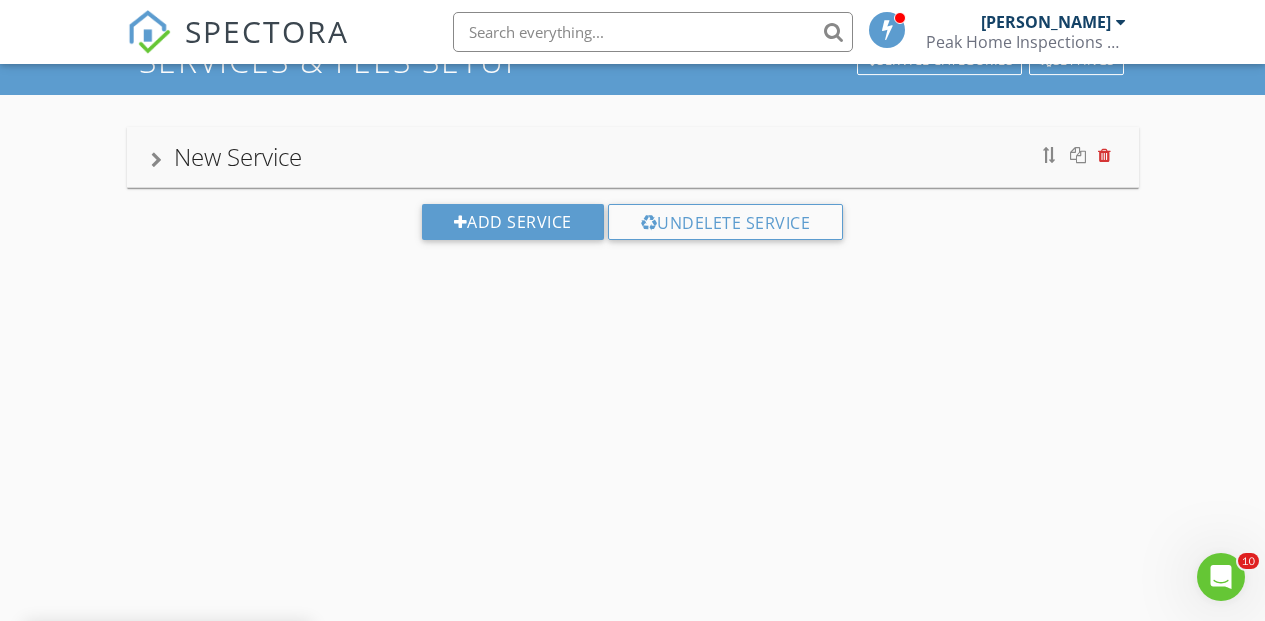 click at bounding box center (1104, 155) 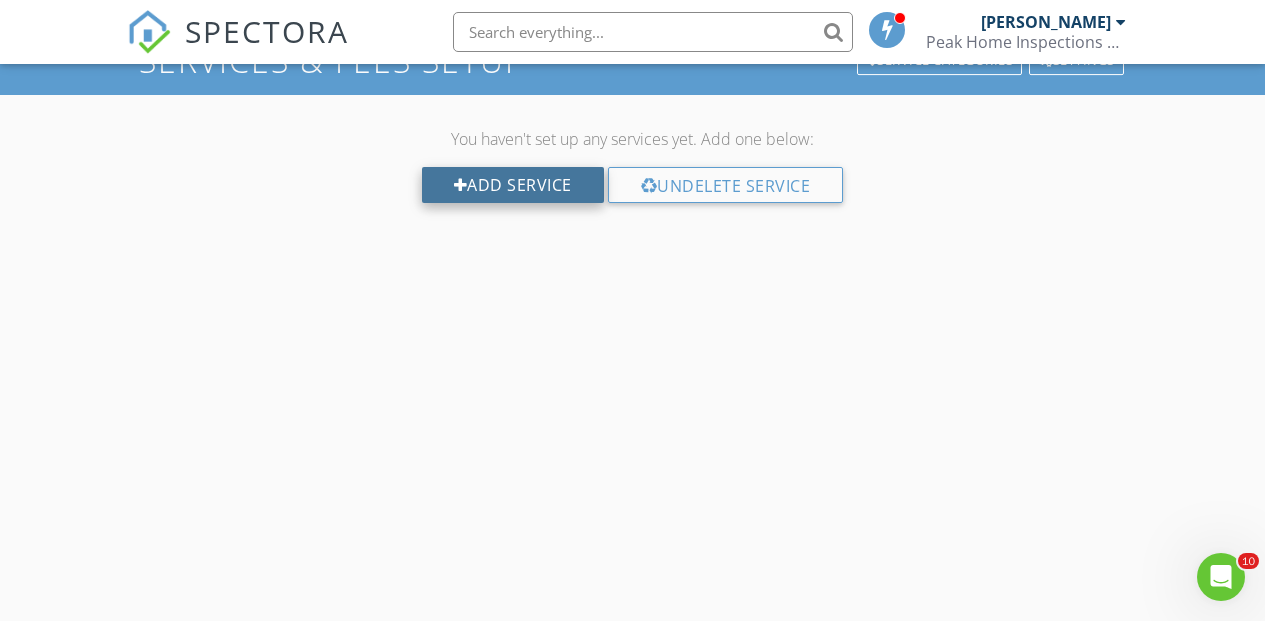 click on "Add Service" at bounding box center [513, 185] 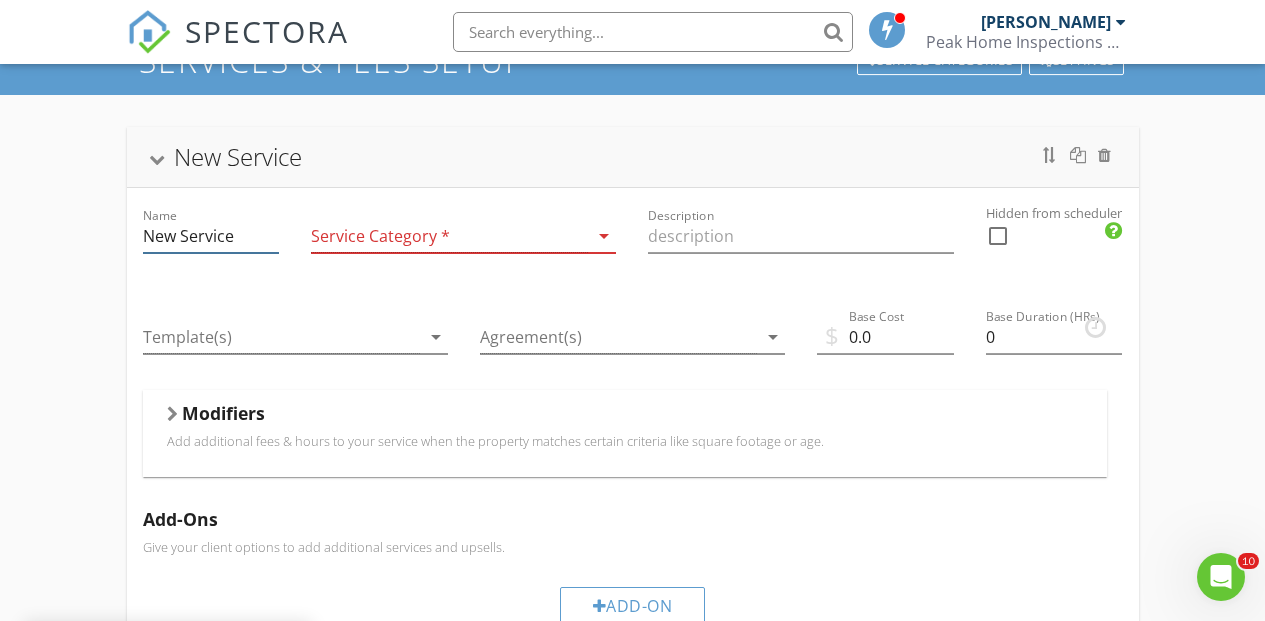 click on "New Service" at bounding box center (211, 236) 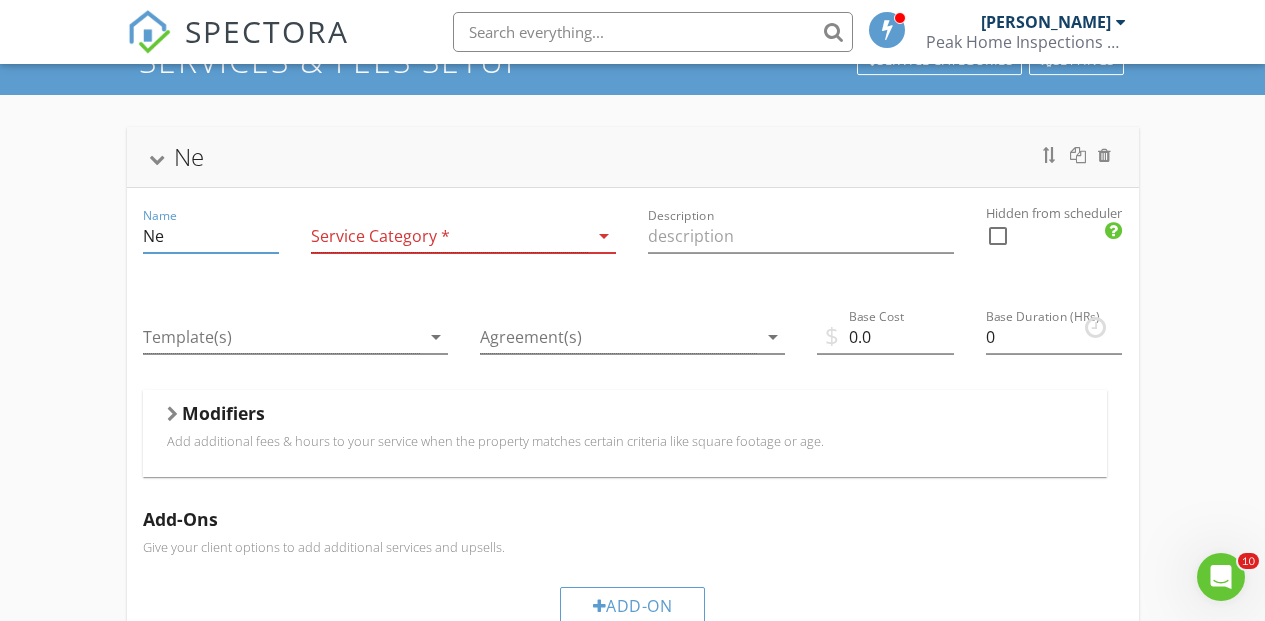 type on "N" 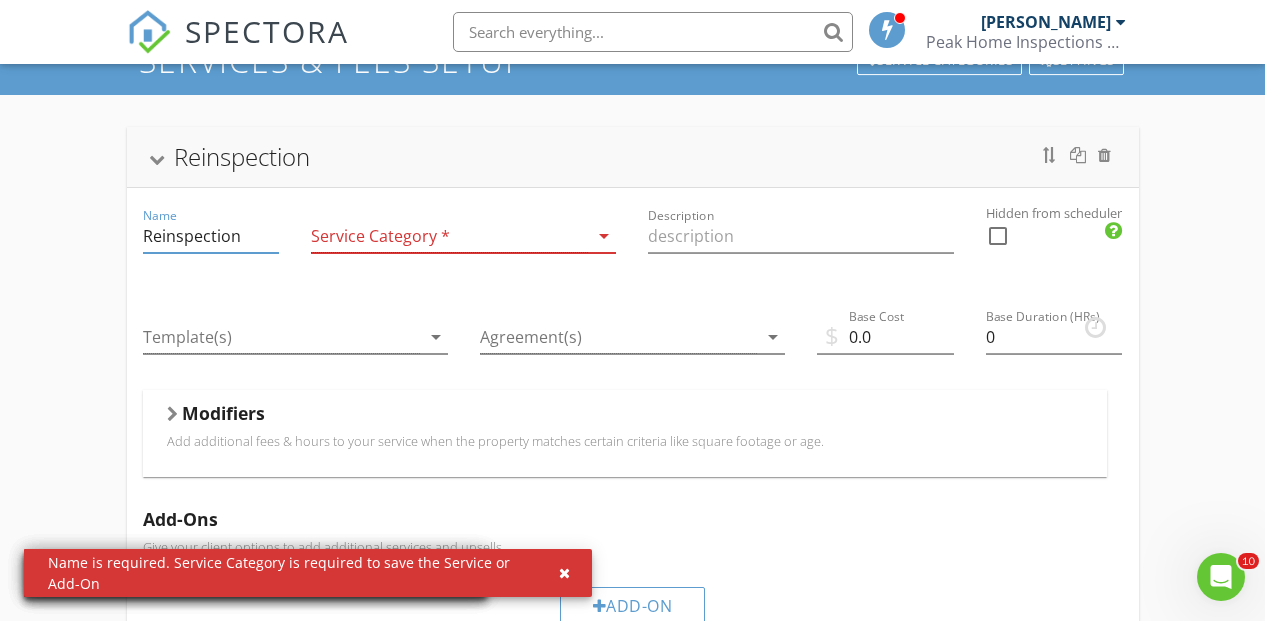type on "Reinspection" 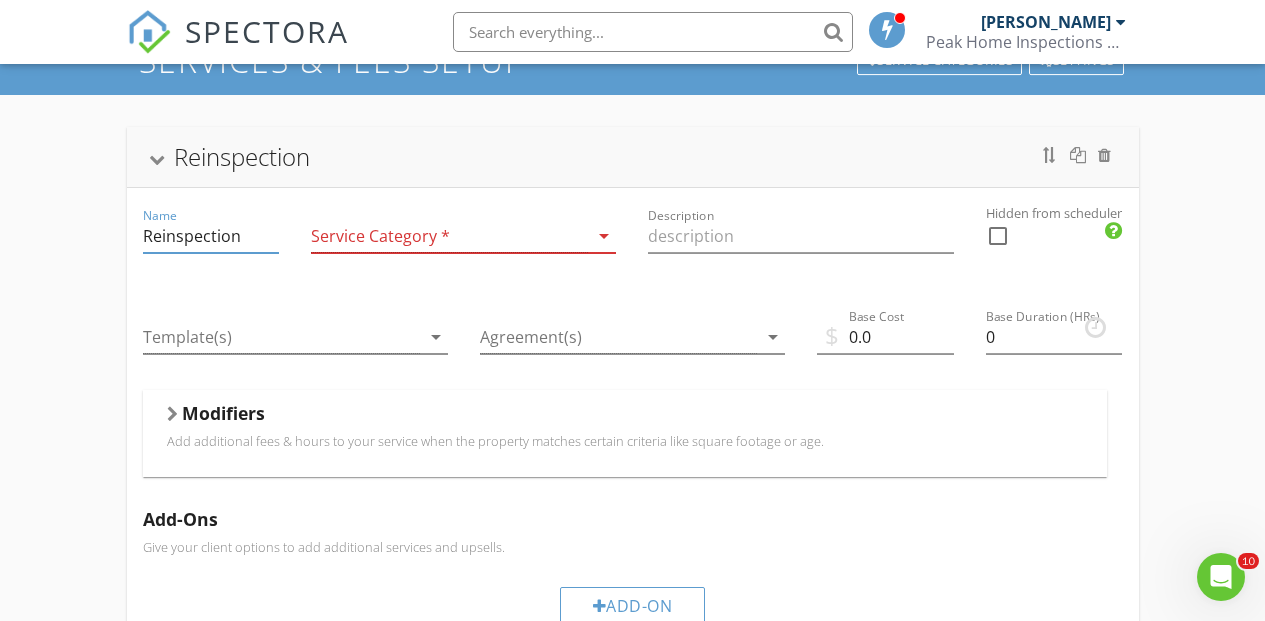 click at bounding box center [449, 236] 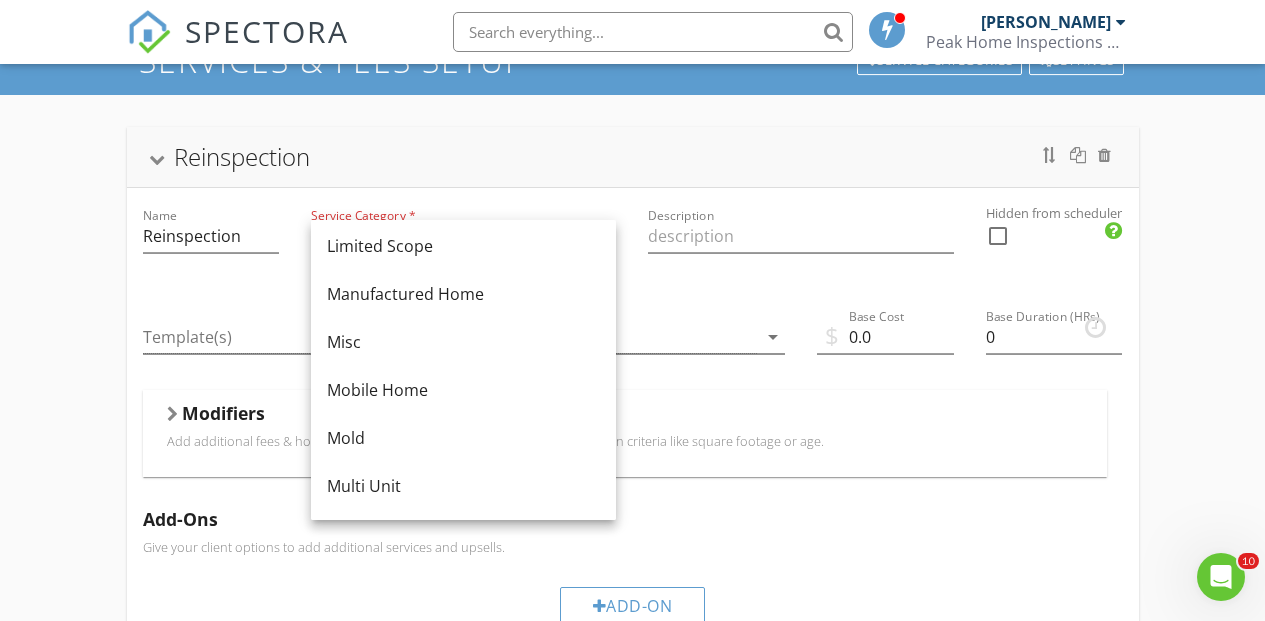 scroll, scrollTop: 354, scrollLeft: 0, axis: vertical 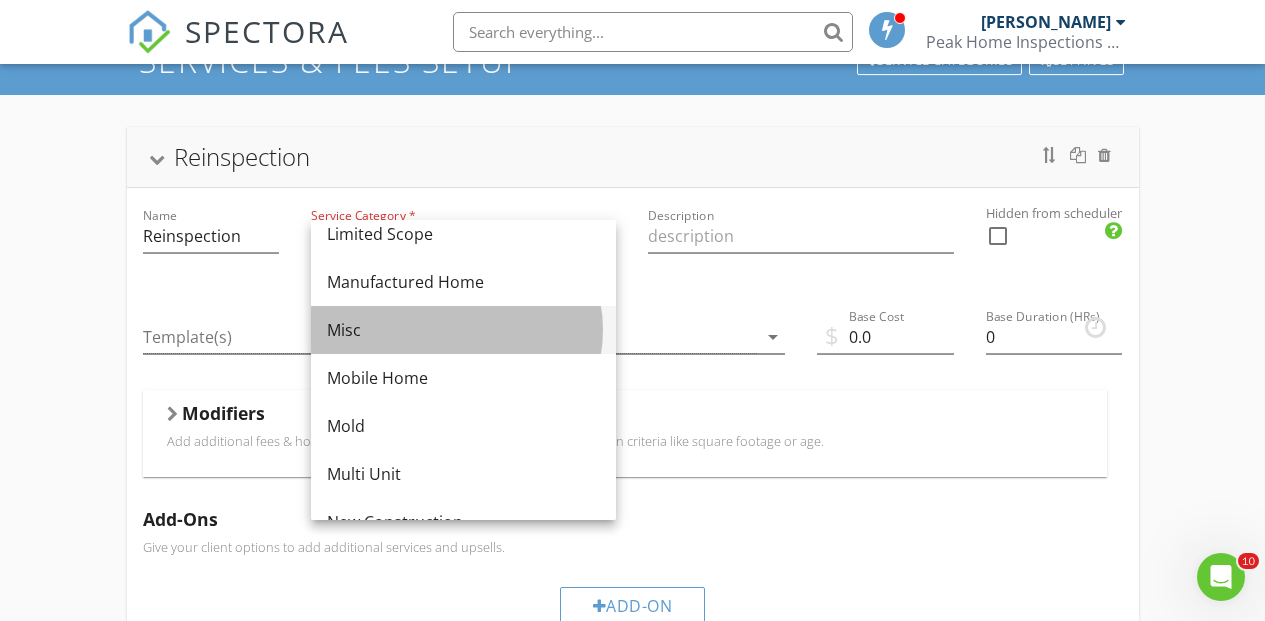 click on "Misc" at bounding box center [463, 330] 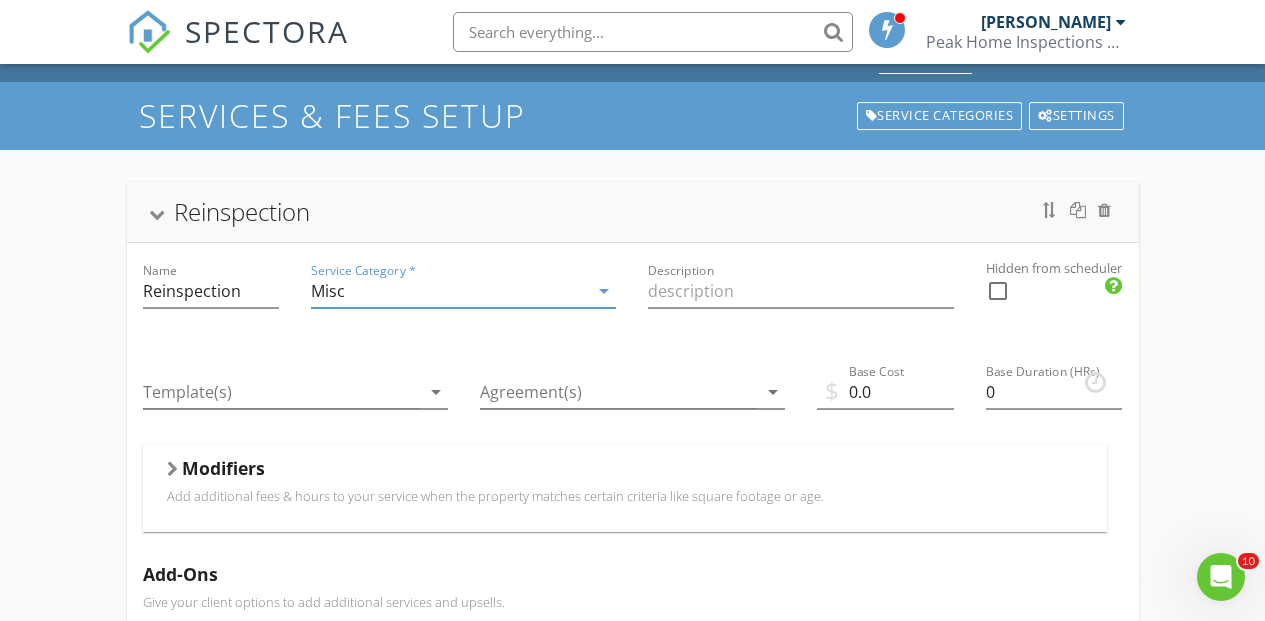 scroll, scrollTop: 56, scrollLeft: 0, axis: vertical 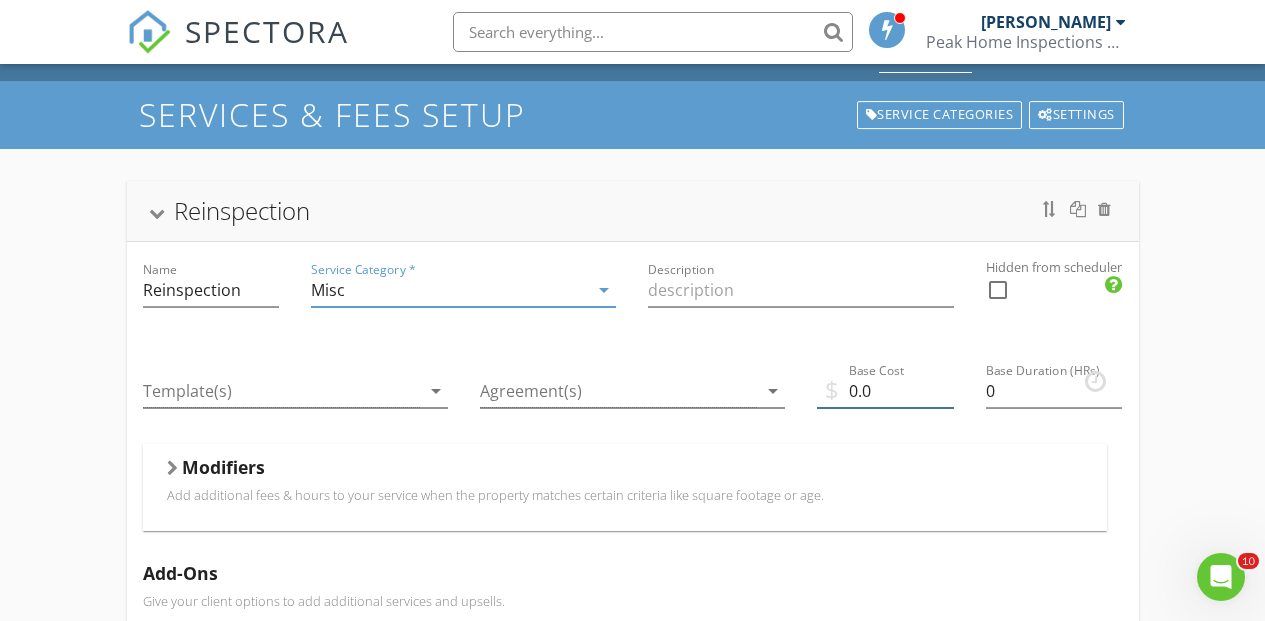 click on "0.0" at bounding box center [885, 391] 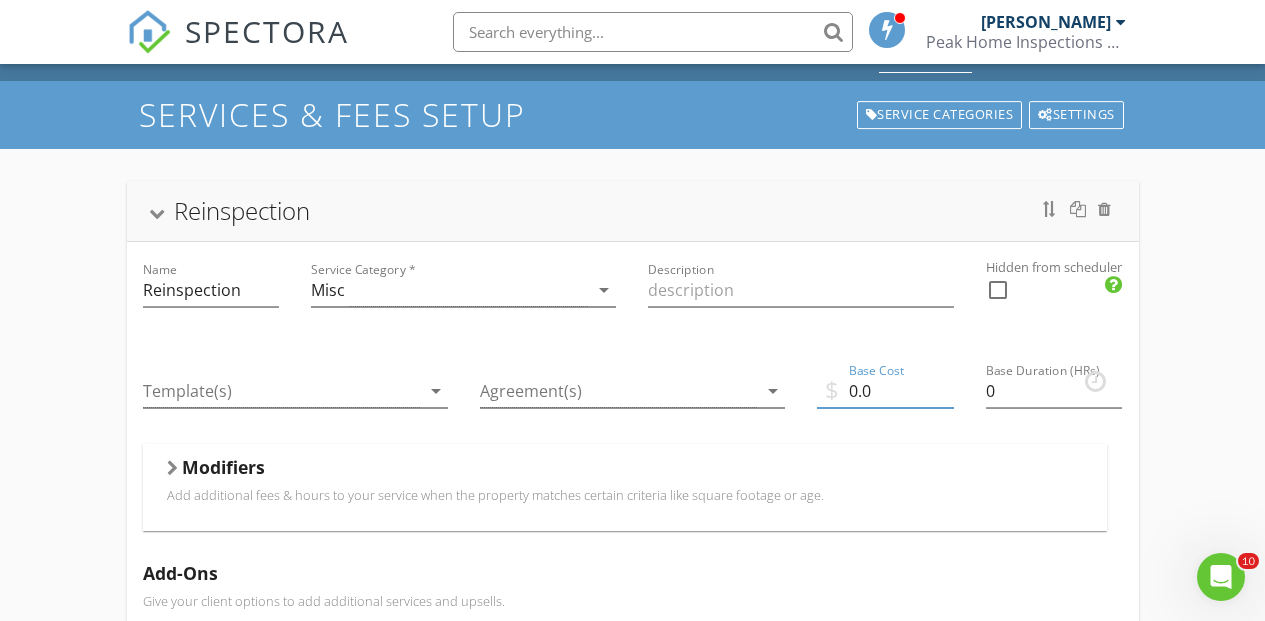 type on "0" 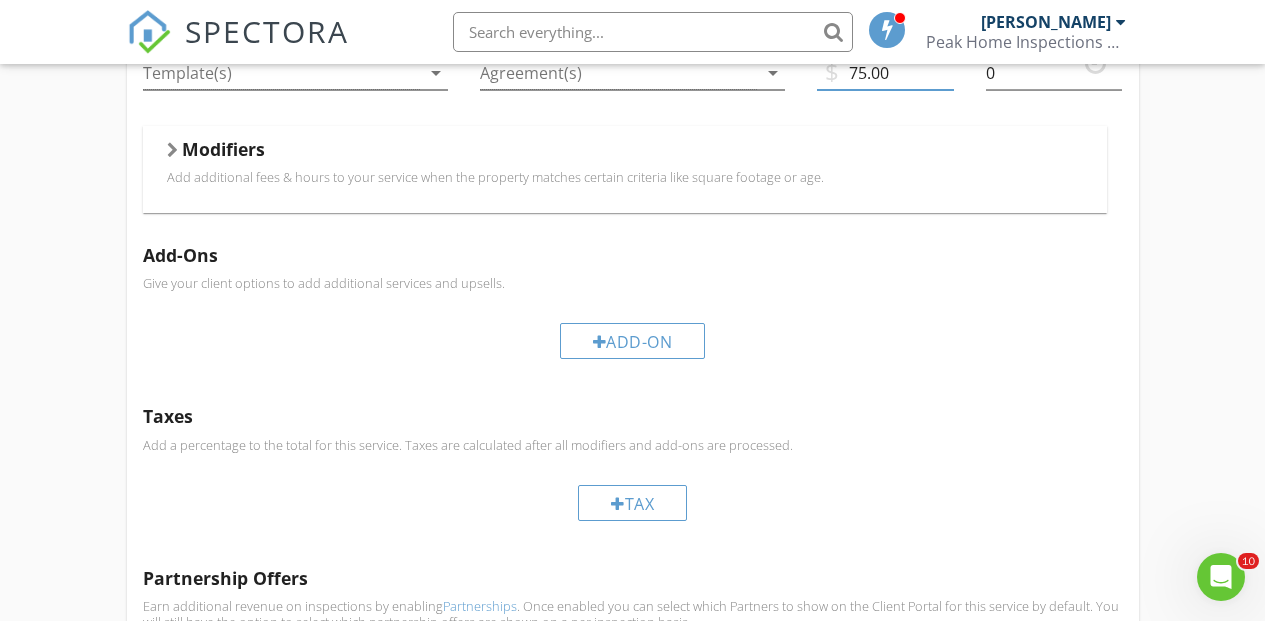 scroll, scrollTop: 531, scrollLeft: 0, axis: vertical 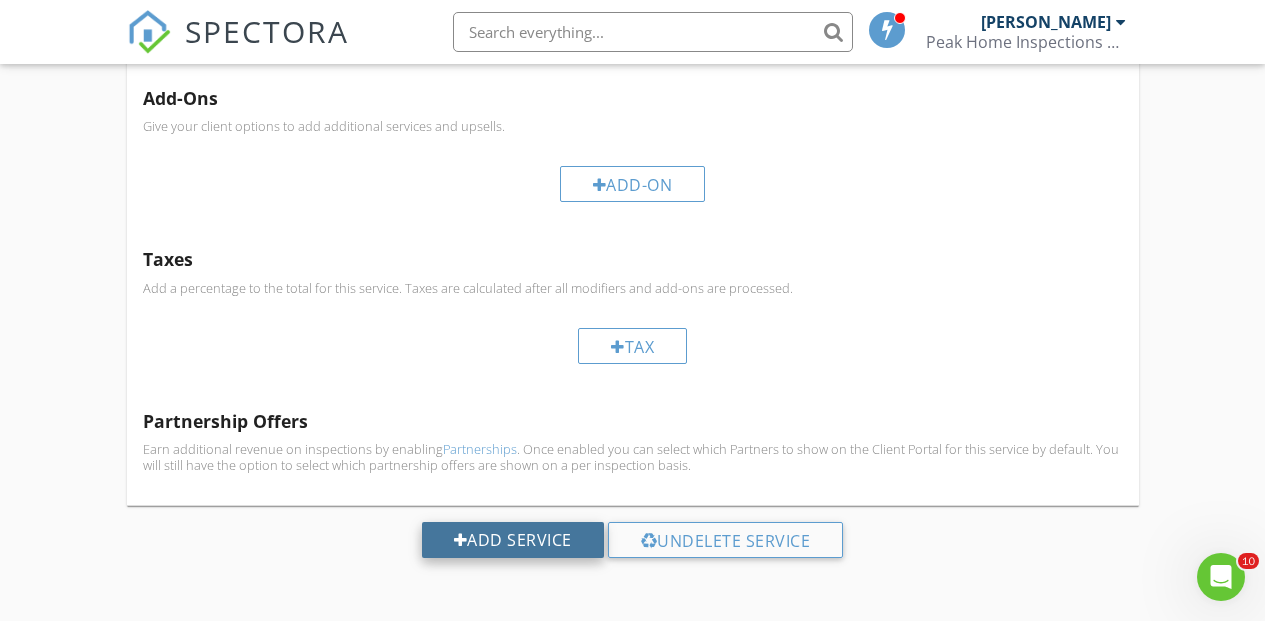 type on "75.00" 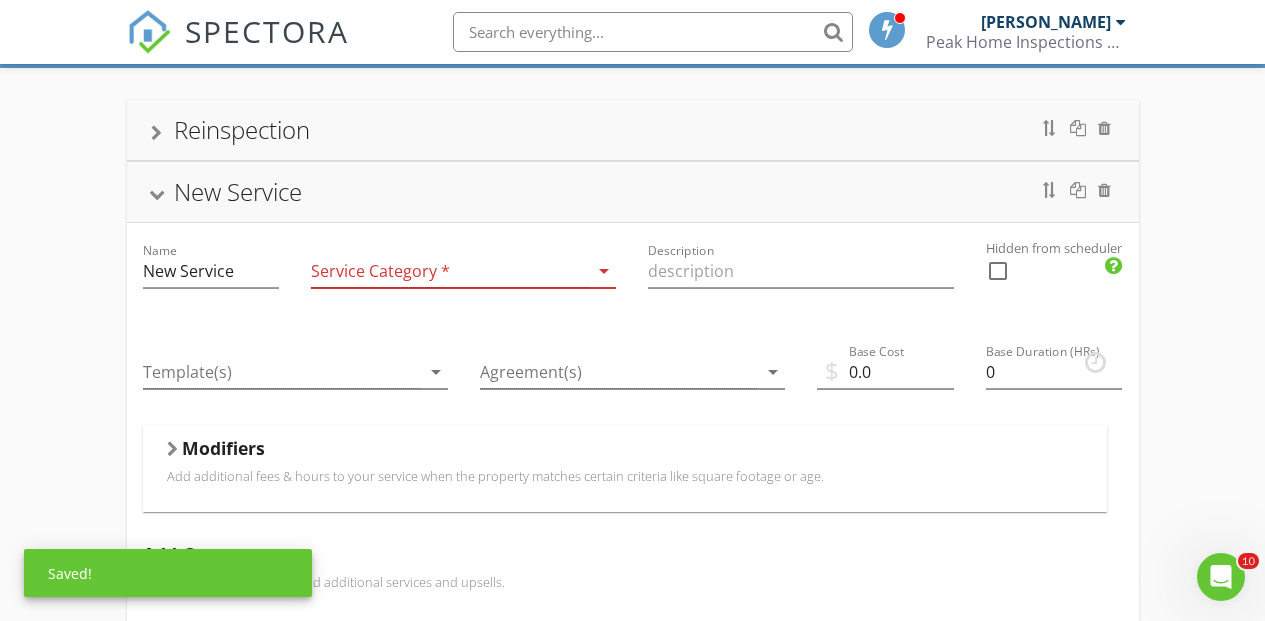 scroll, scrollTop: 242, scrollLeft: 0, axis: vertical 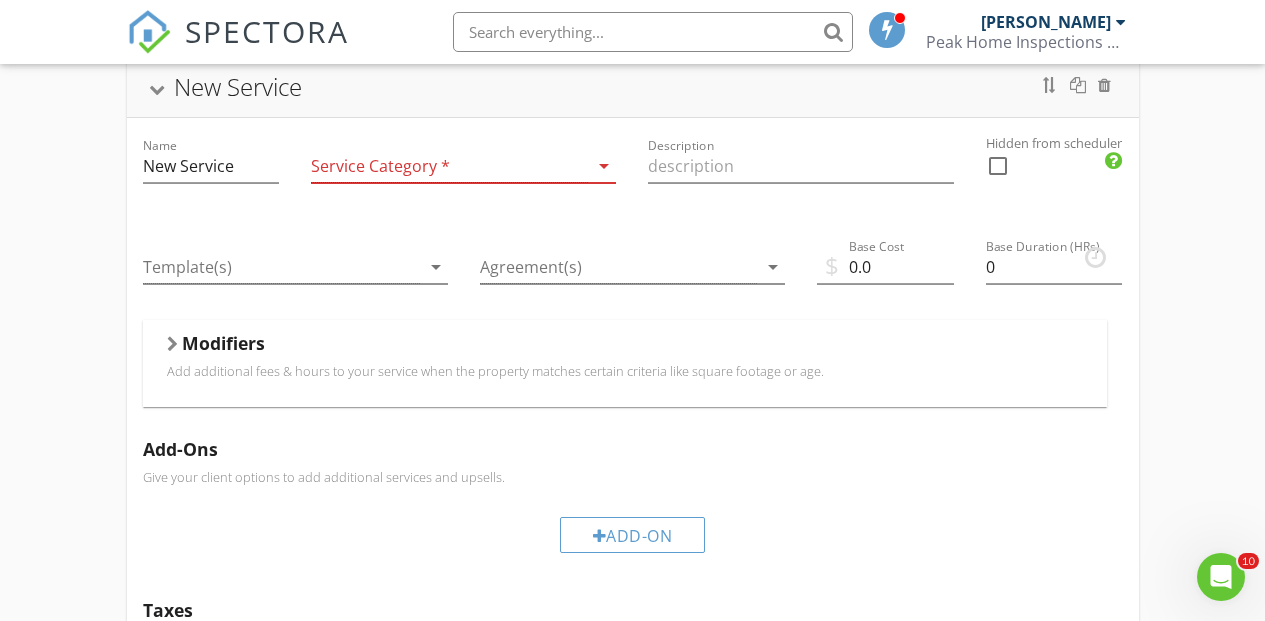 click at bounding box center [449, 166] 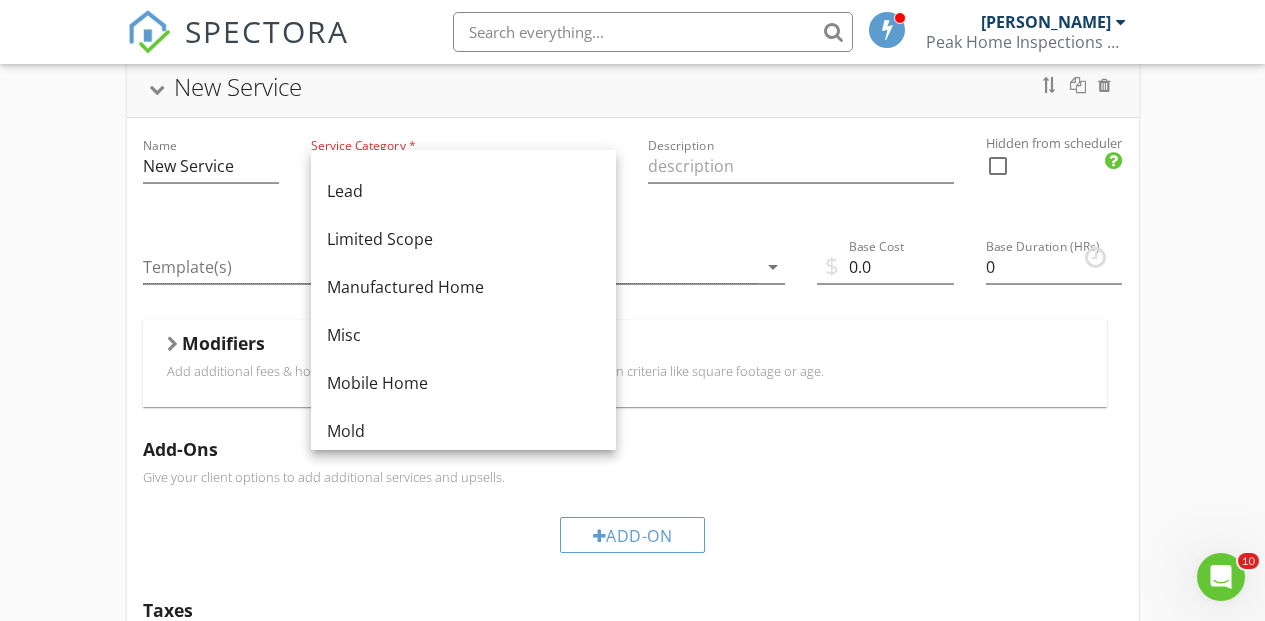 scroll, scrollTop: 352, scrollLeft: 0, axis: vertical 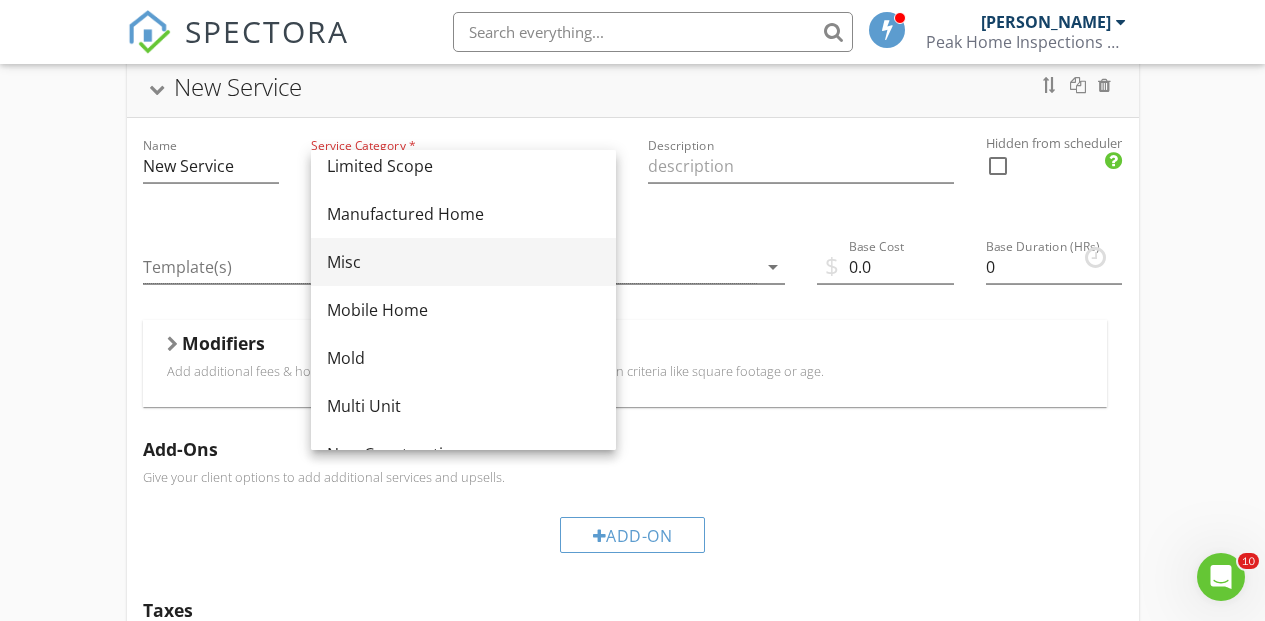 click on "Misc" at bounding box center (463, 262) 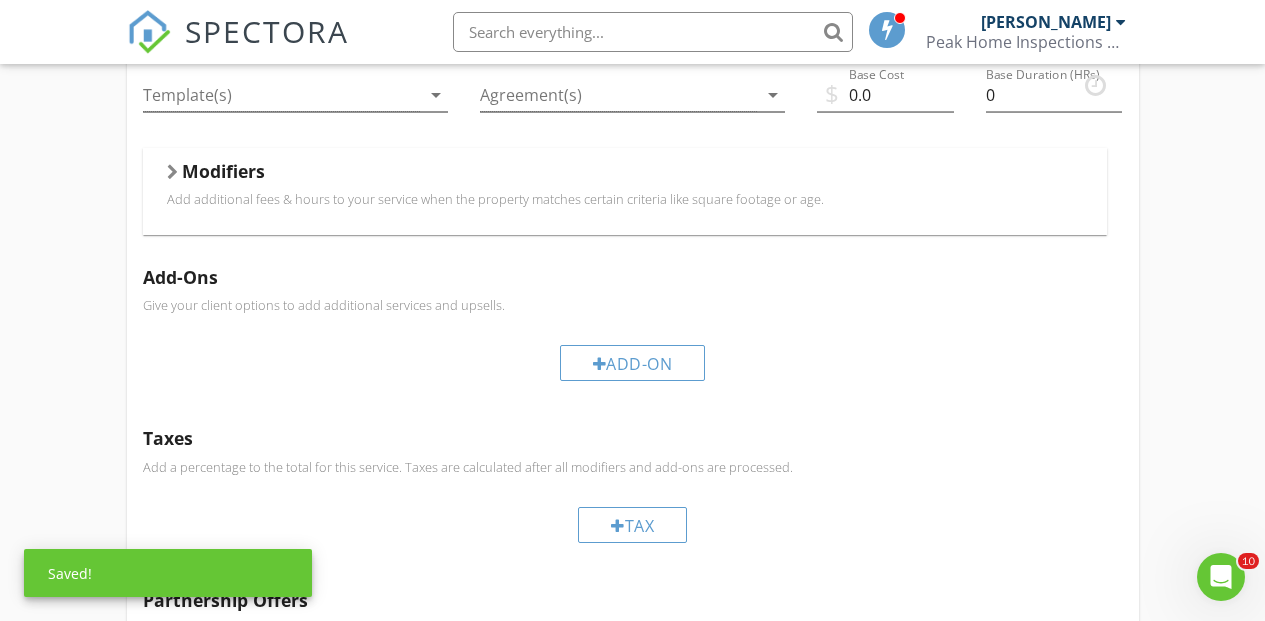 scroll, scrollTop: 593, scrollLeft: 0, axis: vertical 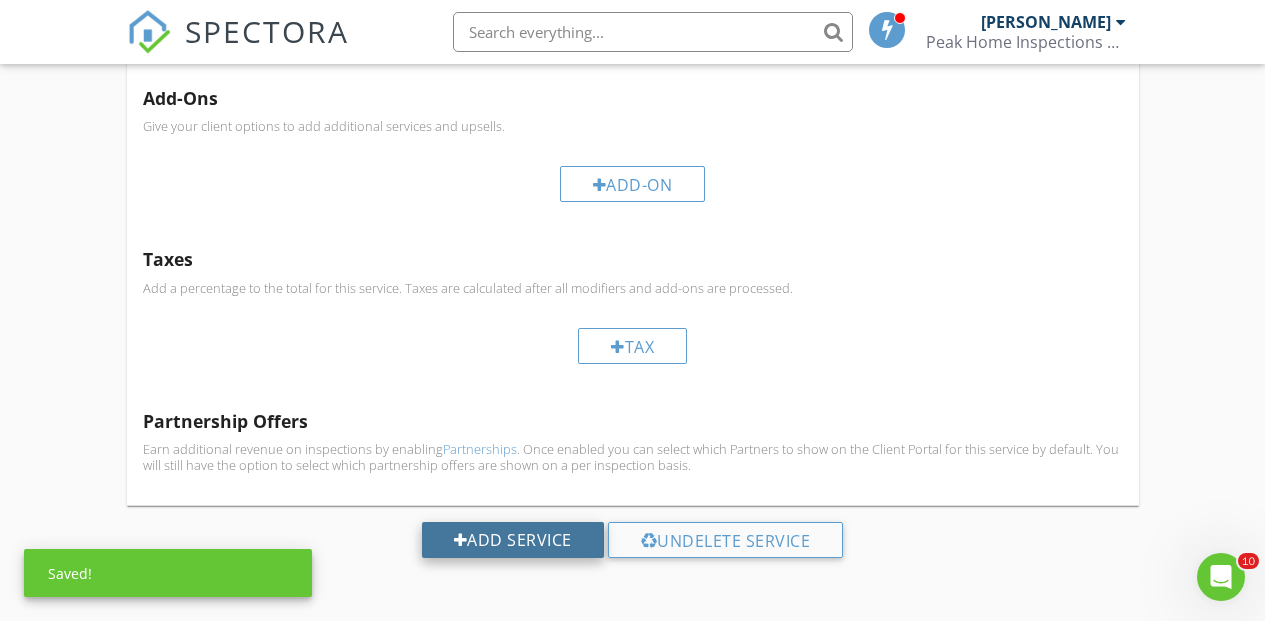 click on "Add Service" at bounding box center [513, 540] 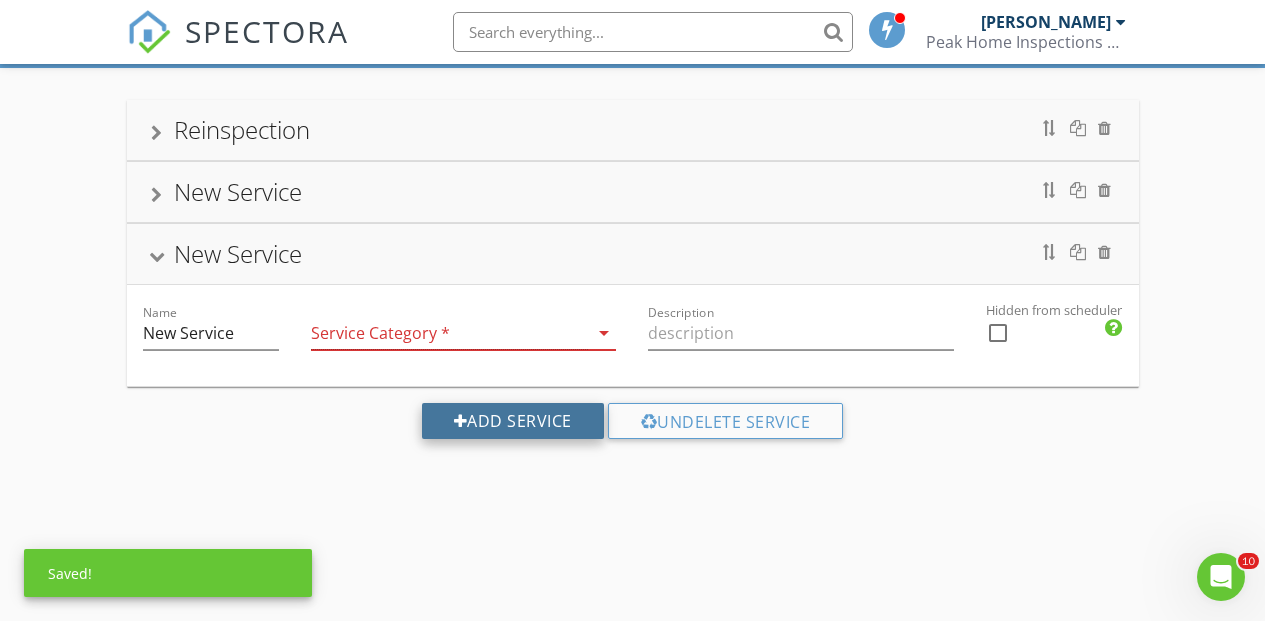 scroll, scrollTop: 304, scrollLeft: 0, axis: vertical 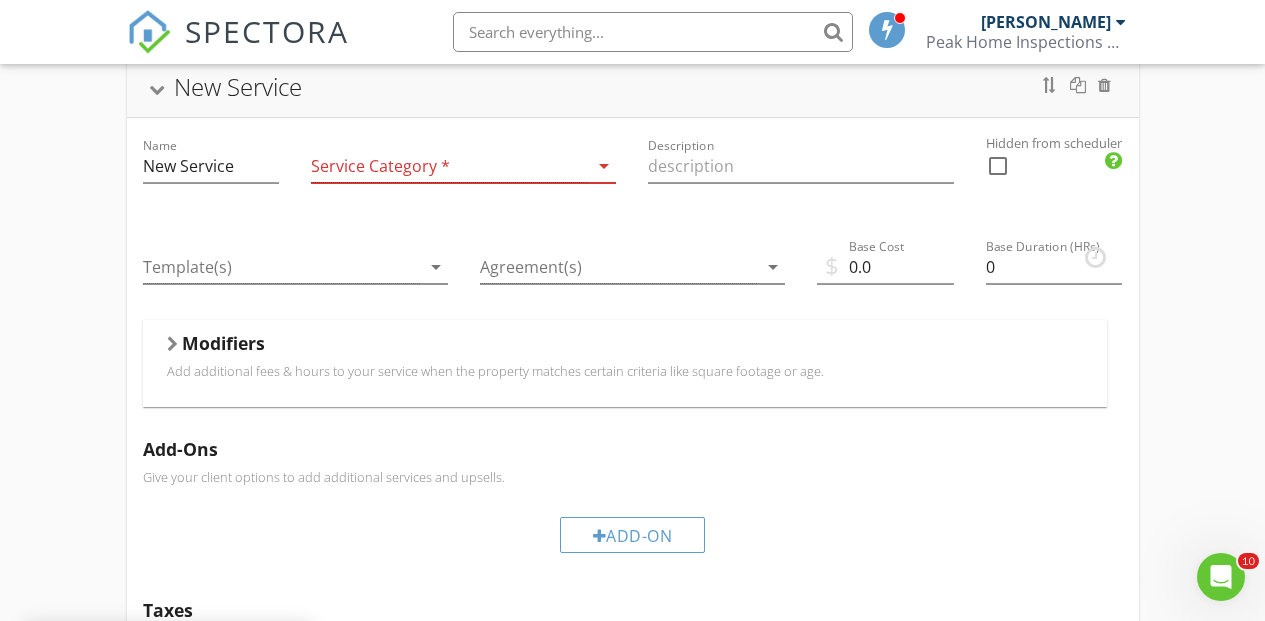 click at bounding box center [449, 166] 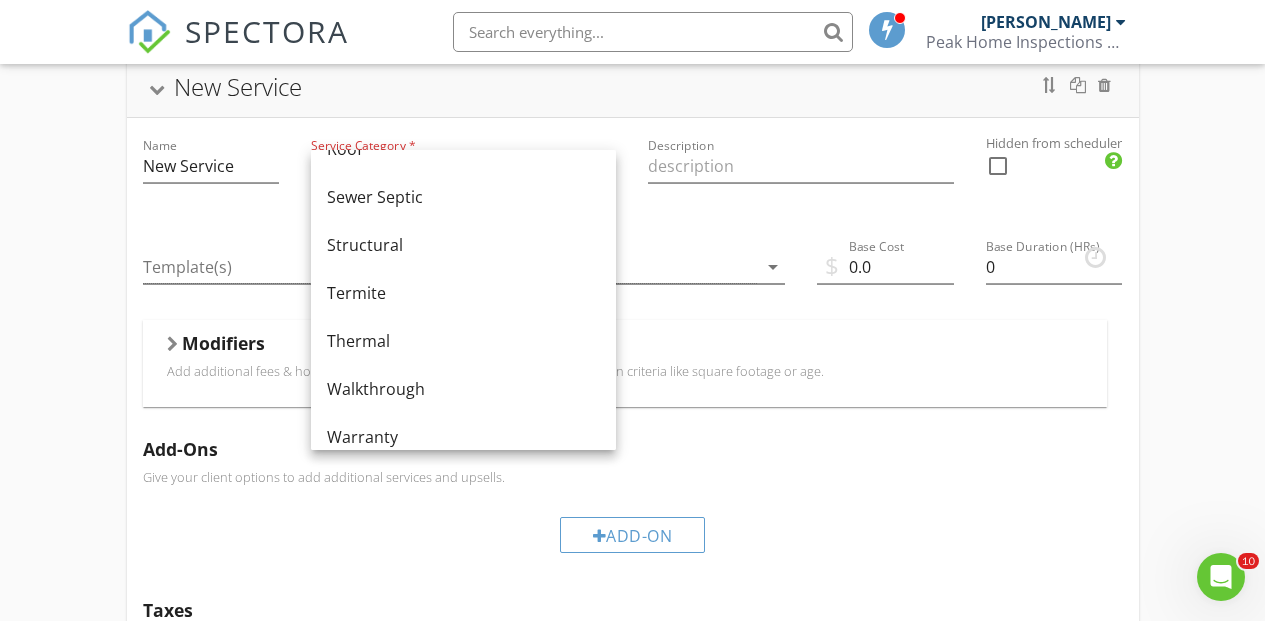 scroll, scrollTop: 1204, scrollLeft: 0, axis: vertical 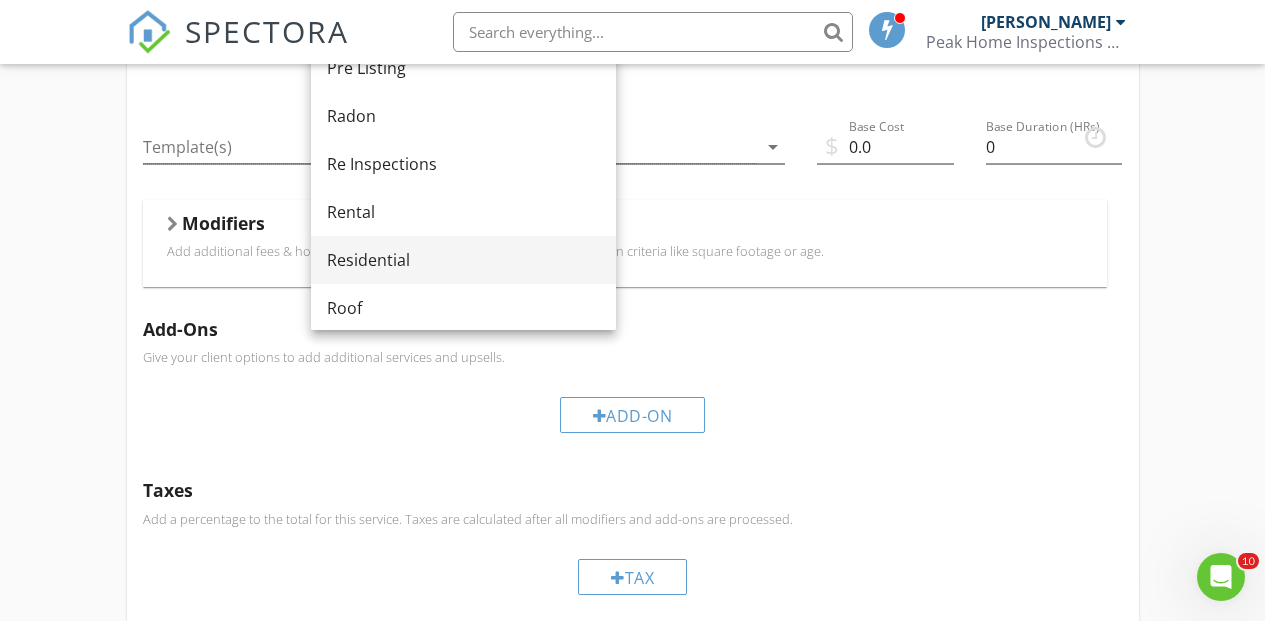 click on "Residential" at bounding box center [463, 260] 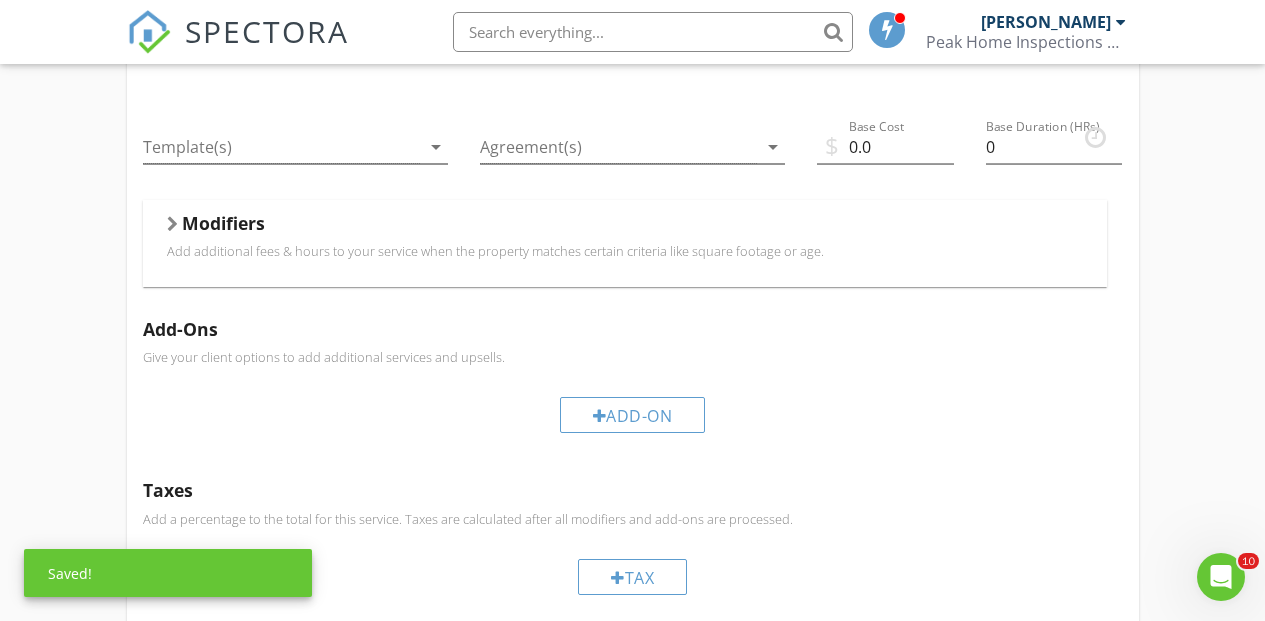 scroll, scrollTop: 655, scrollLeft: 0, axis: vertical 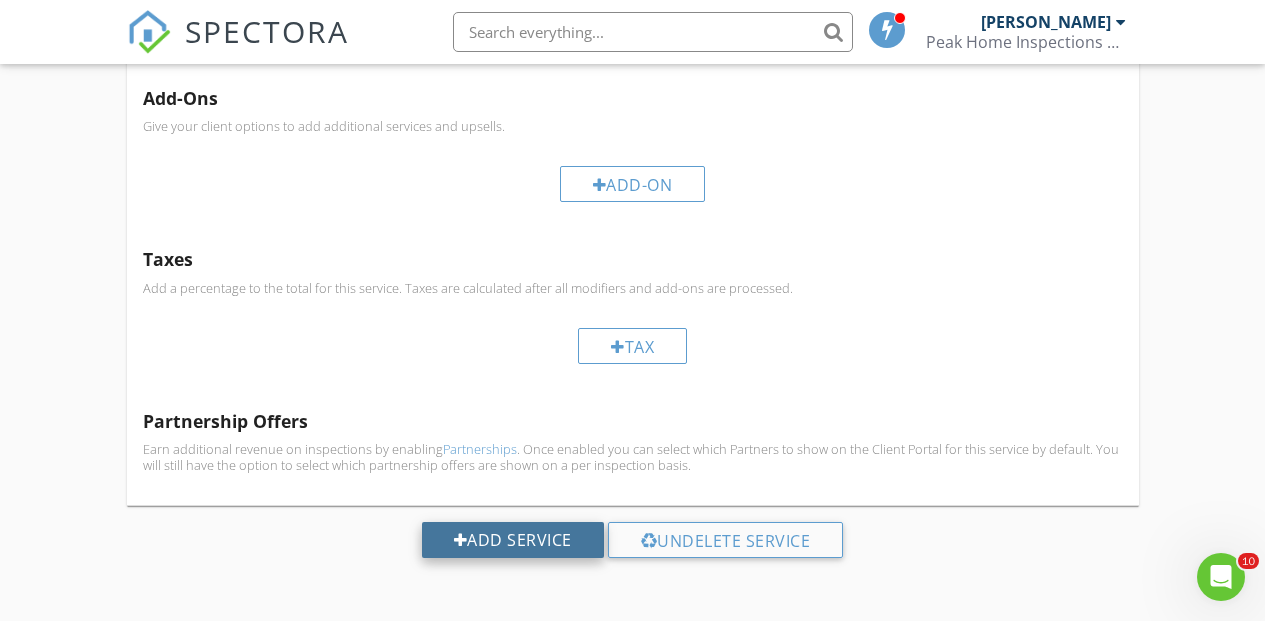 click on "Add Service" at bounding box center [513, 540] 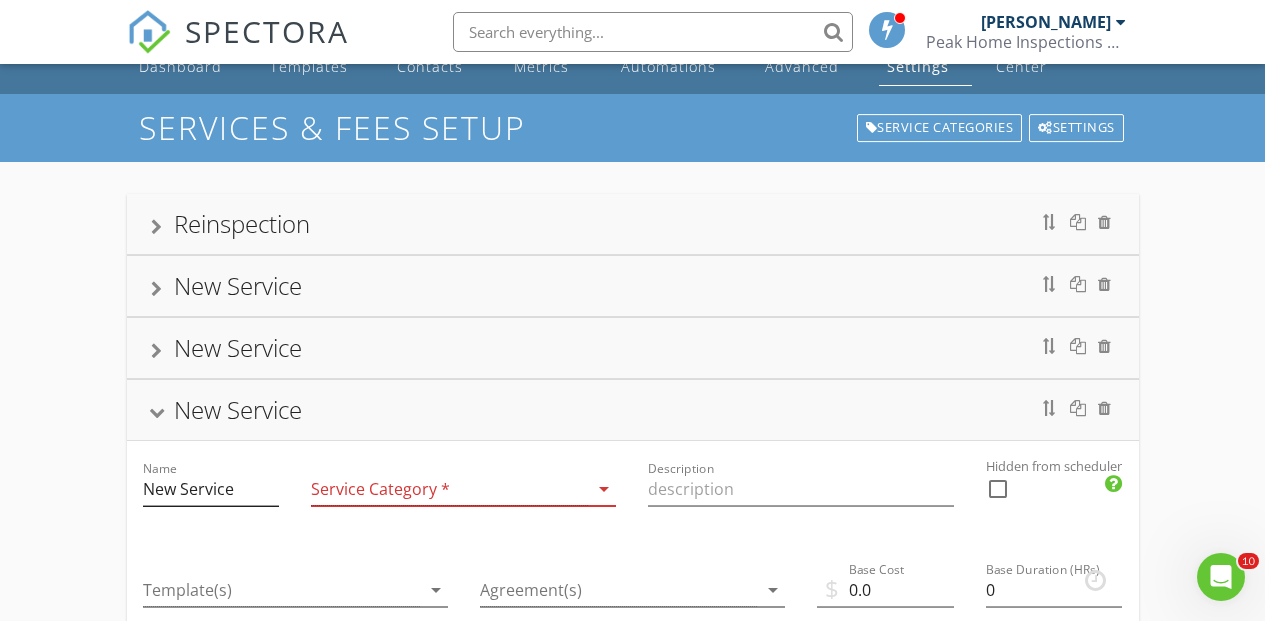 scroll, scrollTop: 0, scrollLeft: 0, axis: both 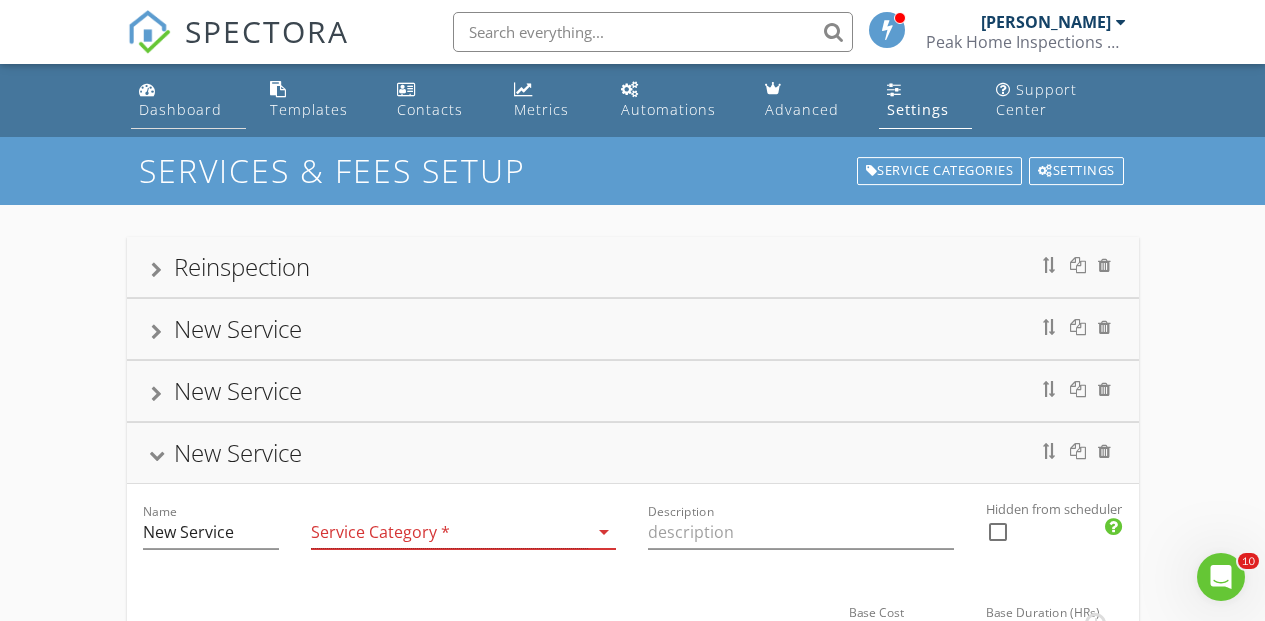 click on "Dashboard" at bounding box center (189, 100) 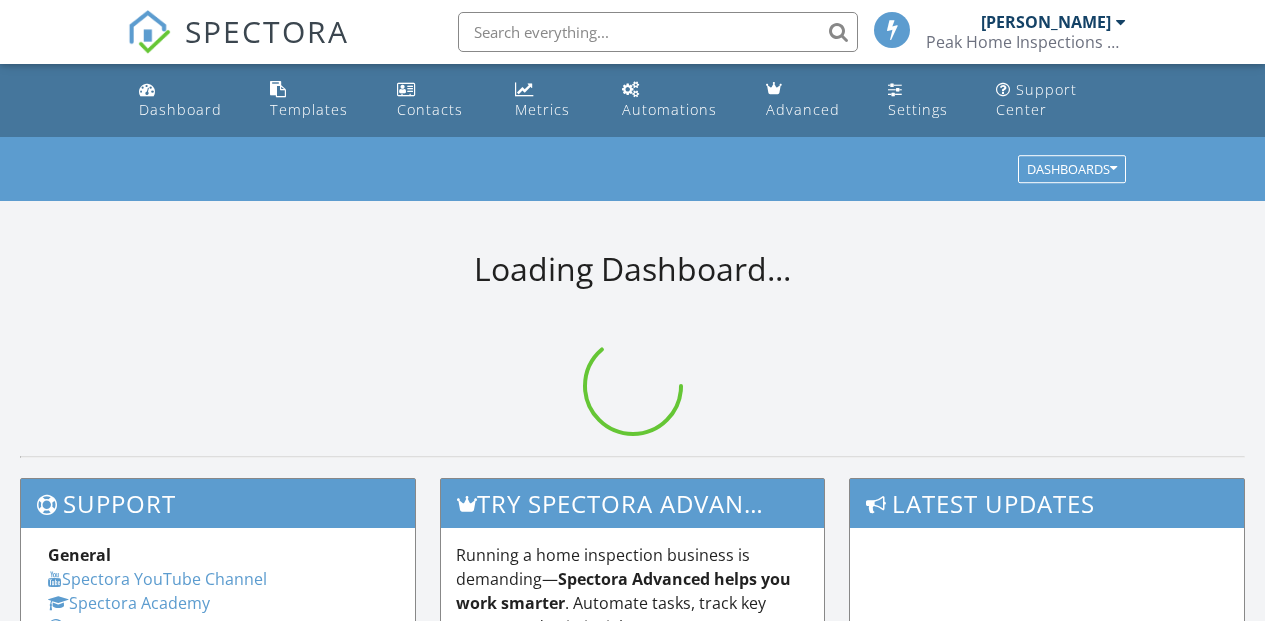 scroll, scrollTop: 0, scrollLeft: 0, axis: both 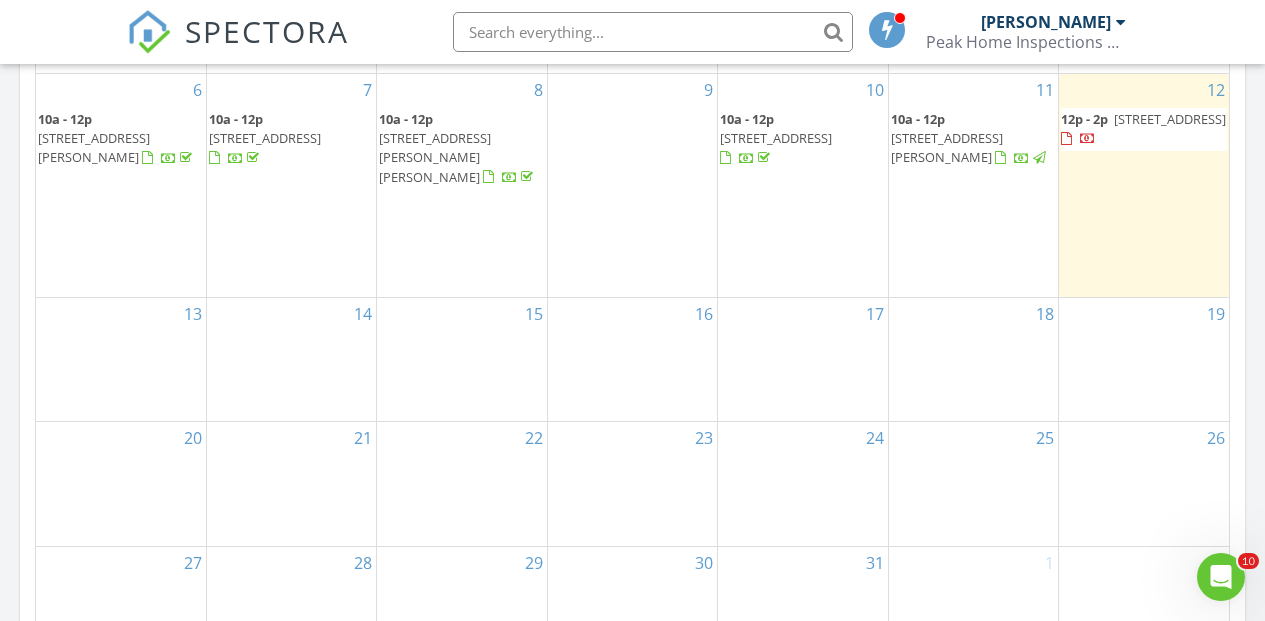 click on "10a - 12p
17425 Sequoia Dr, Munds Park 86017" at bounding box center (291, 139) 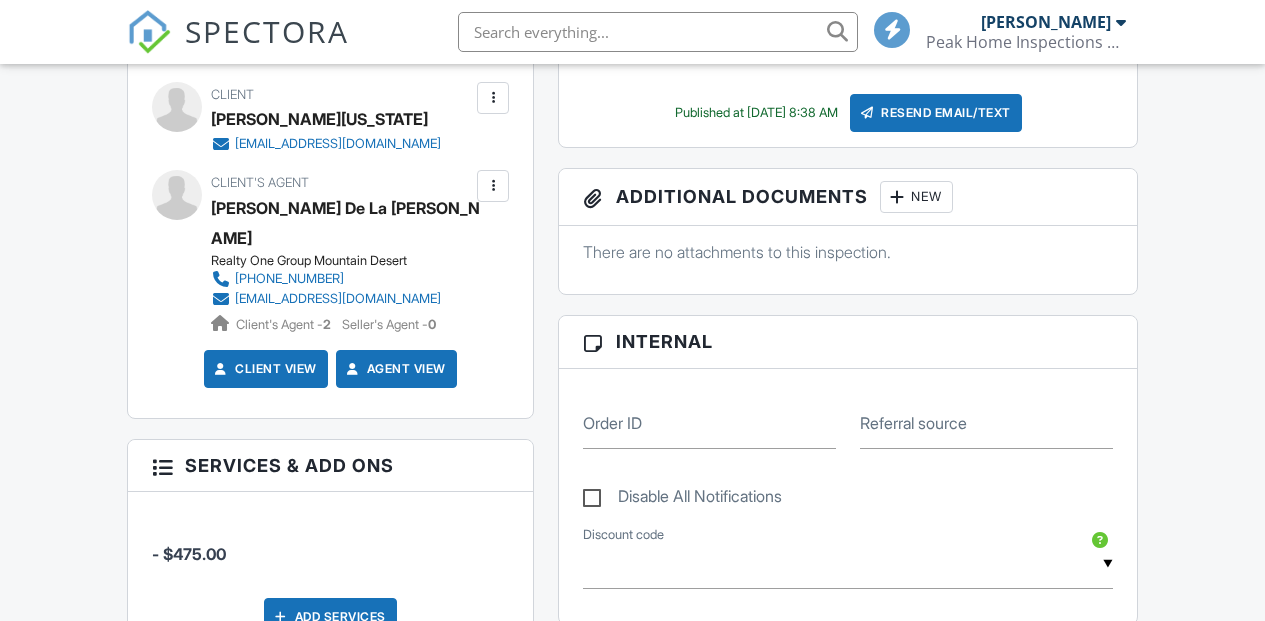 scroll, scrollTop: 0, scrollLeft: 0, axis: both 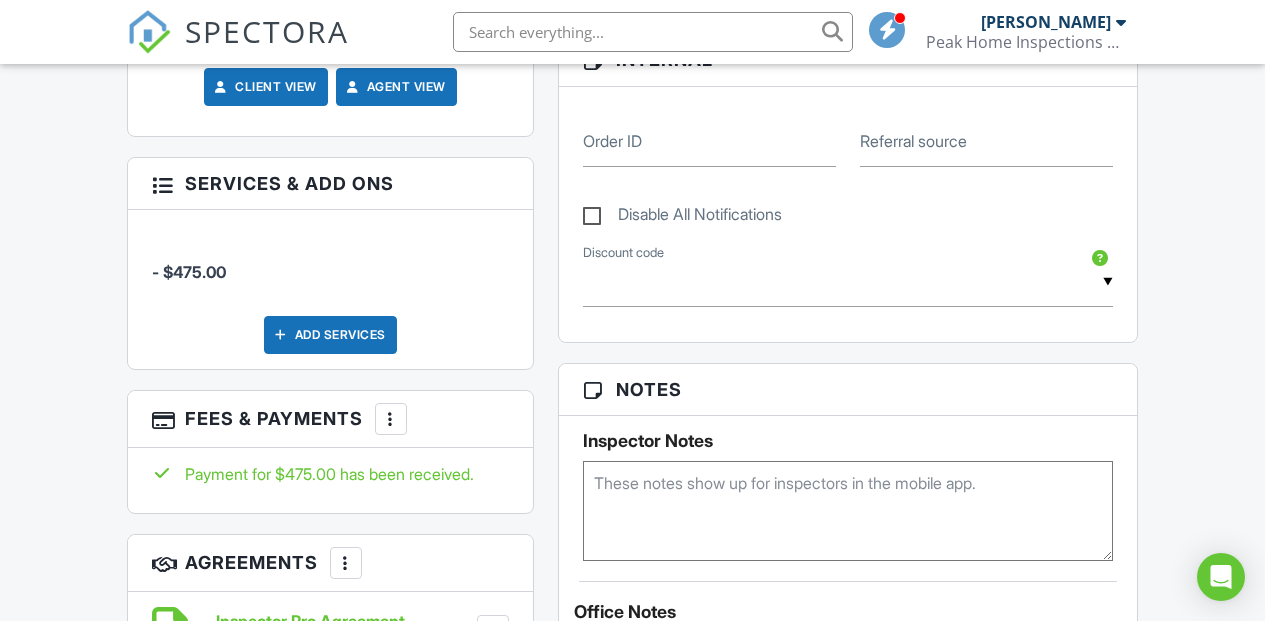 click on "Add Services" at bounding box center (330, 335) 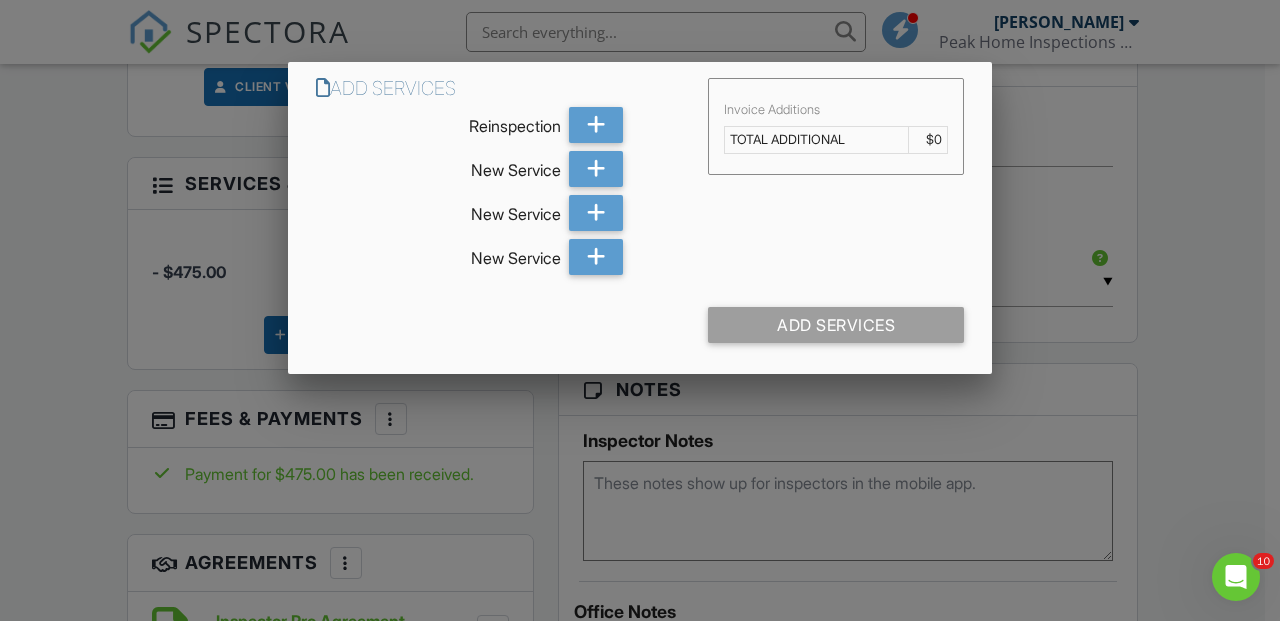 scroll, scrollTop: 0, scrollLeft: 0, axis: both 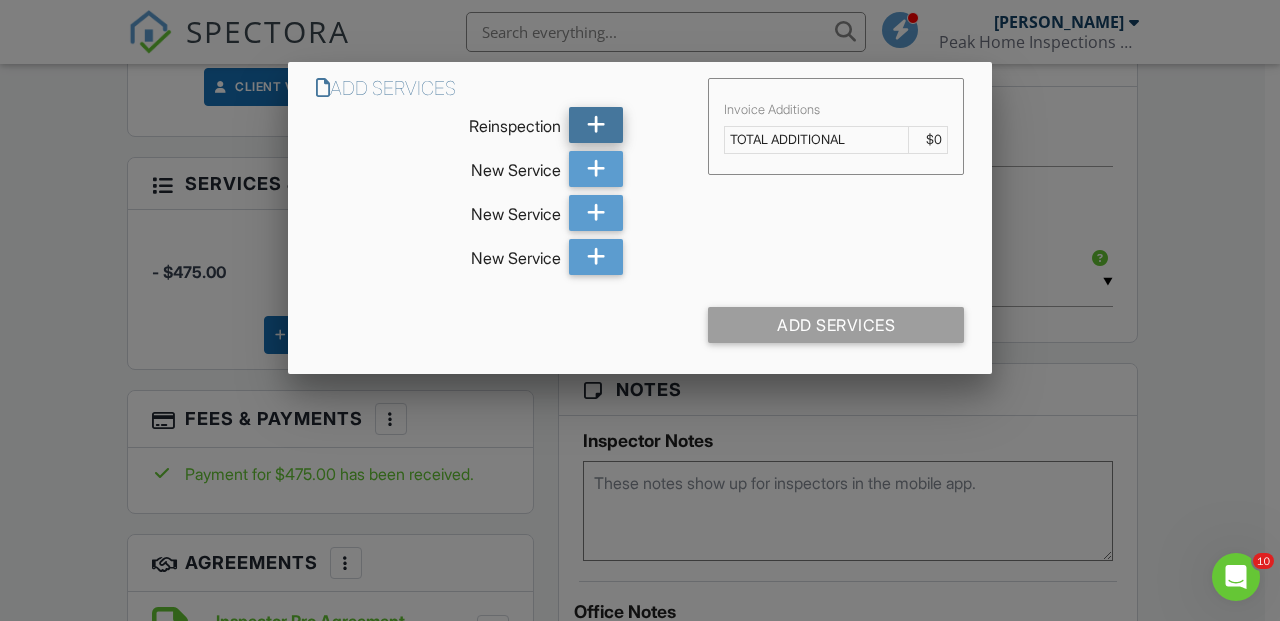 click at bounding box center [596, 125] 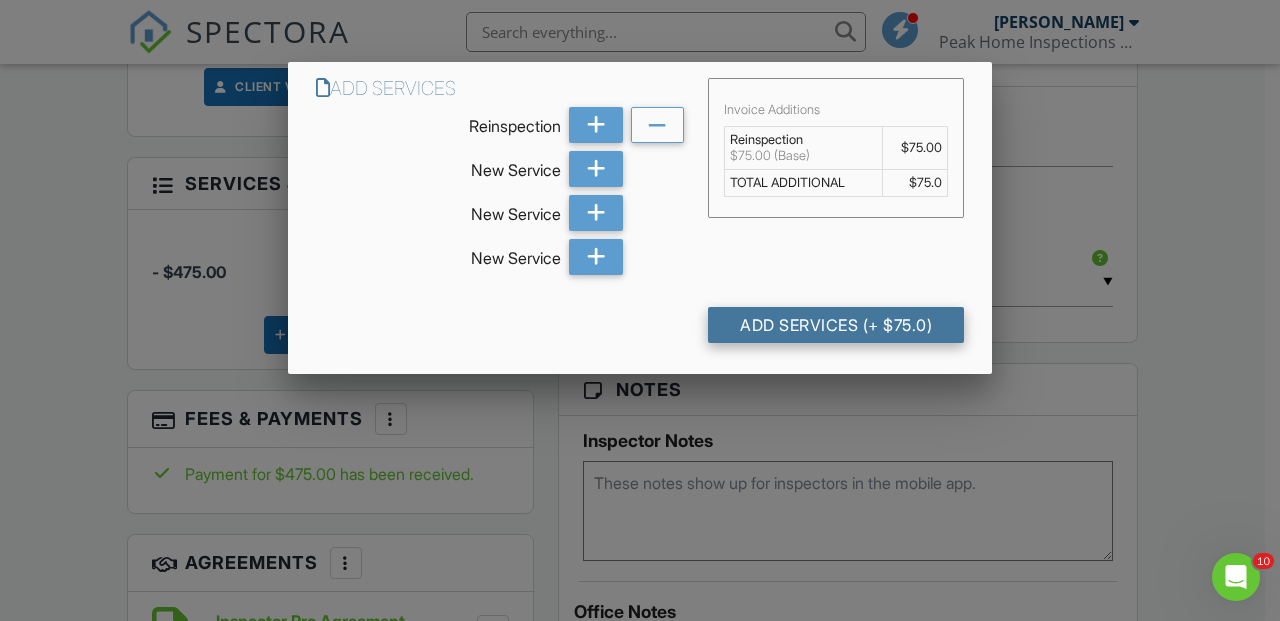 click on "Add Services
(+ $75.0)" at bounding box center [836, 325] 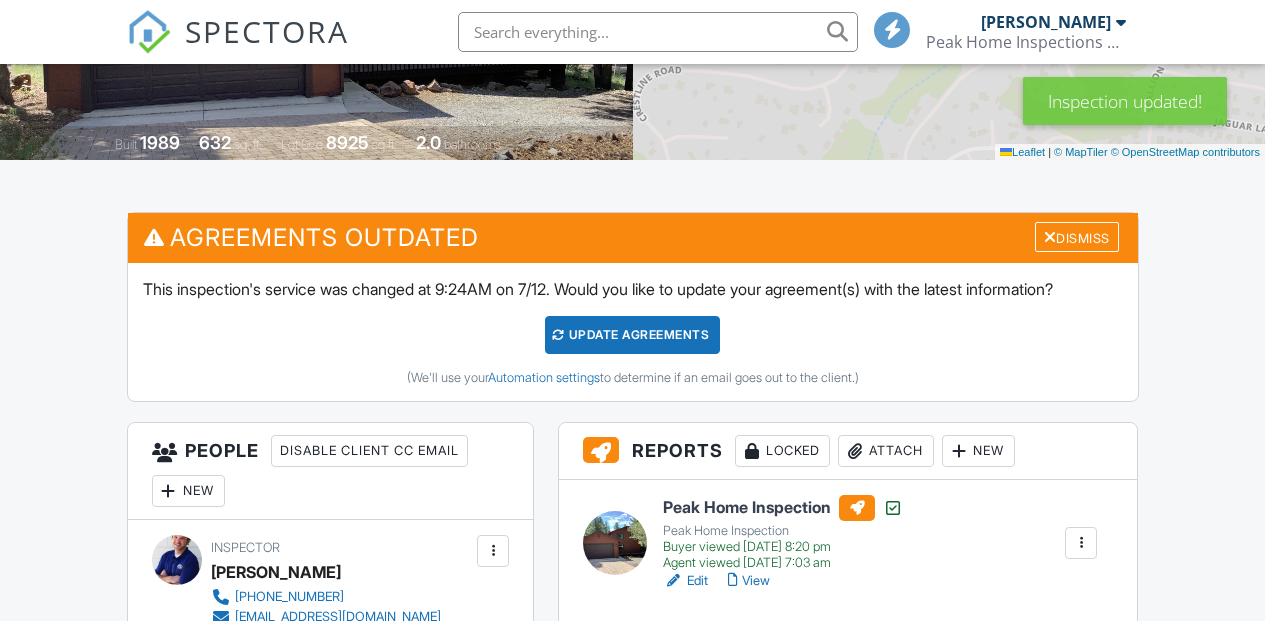 scroll, scrollTop: 374, scrollLeft: 0, axis: vertical 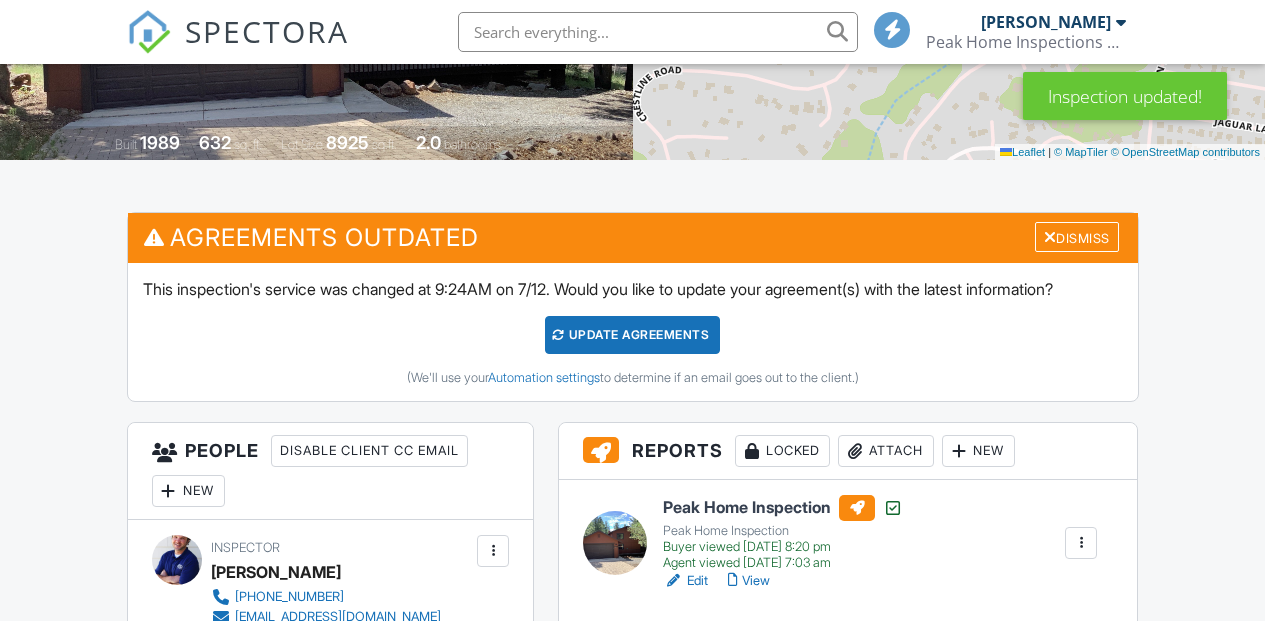 click on "Update Agreements" at bounding box center (632, 335) 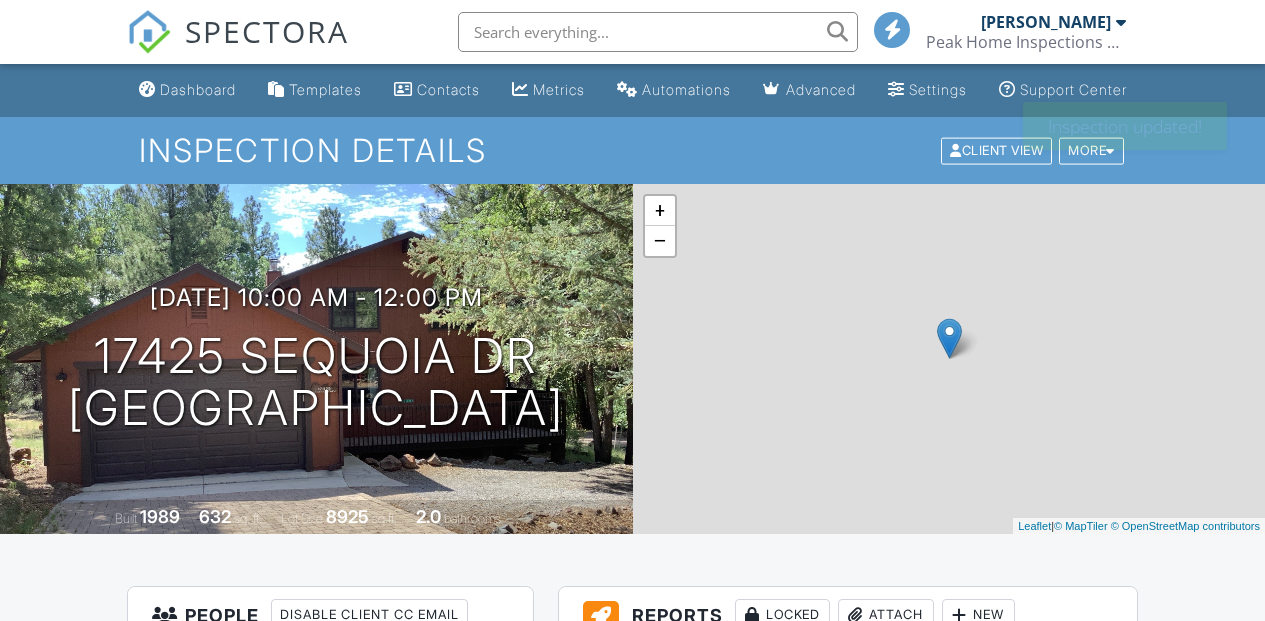 scroll, scrollTop: 0, scrollLeft: 0, axis: both 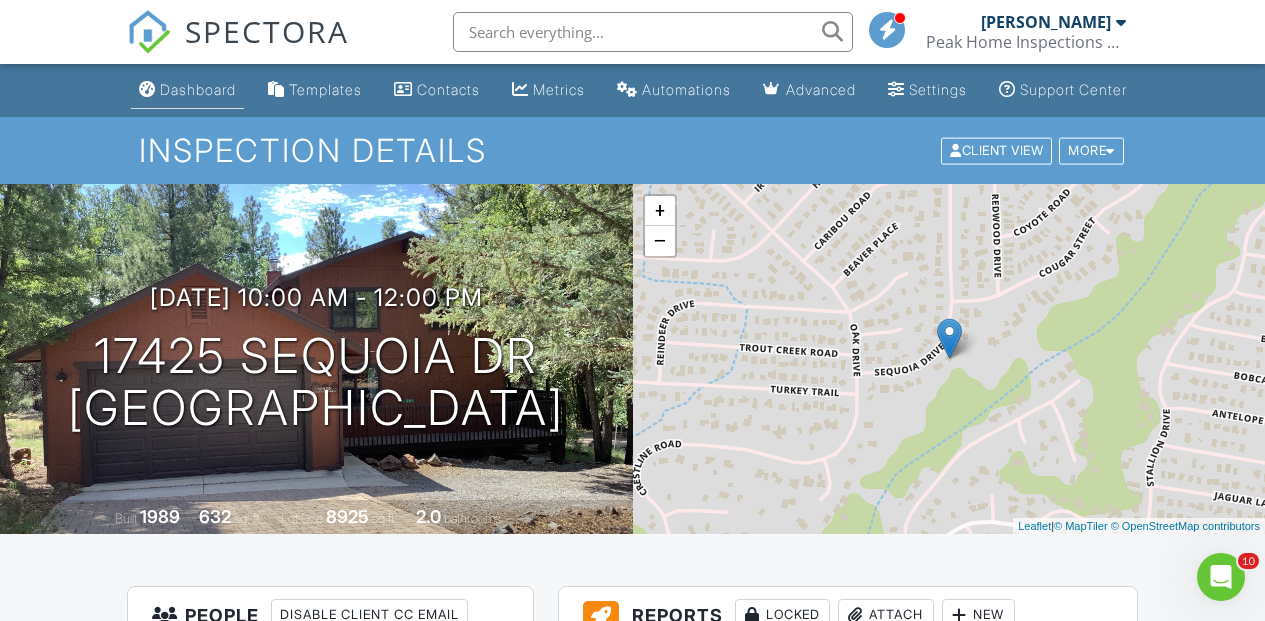 click on "Dashboard" at bounding box center [187, 90] 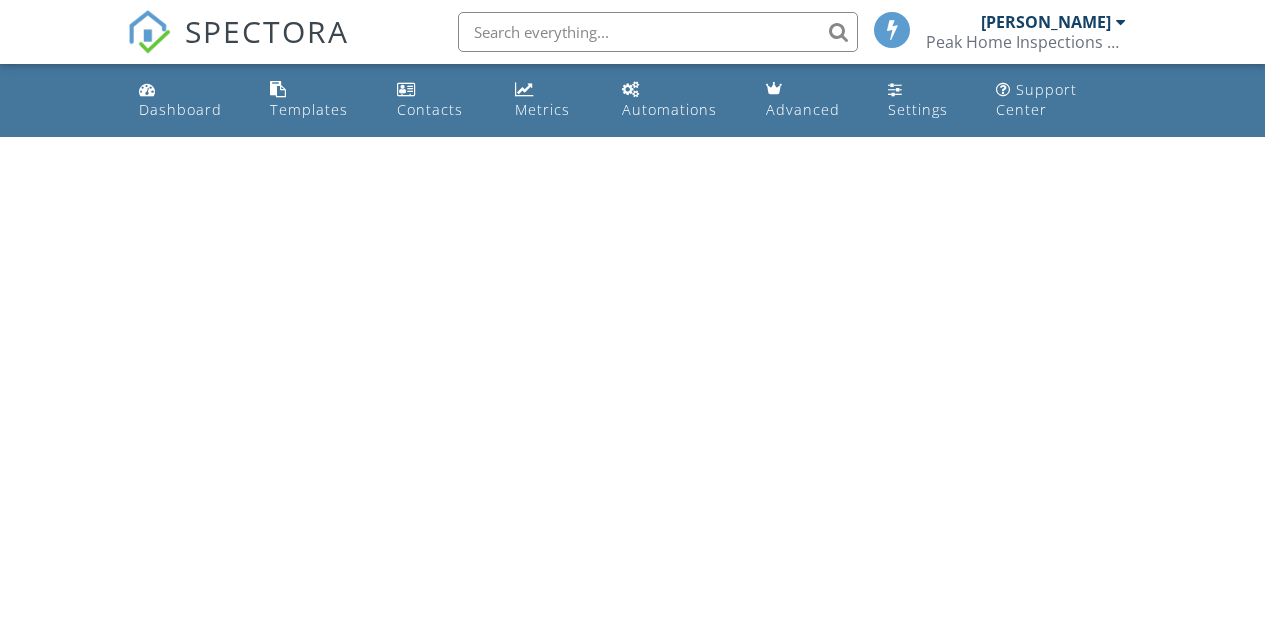 scroll, scrollTop: 0, scrollLeft: 0, axis: both 